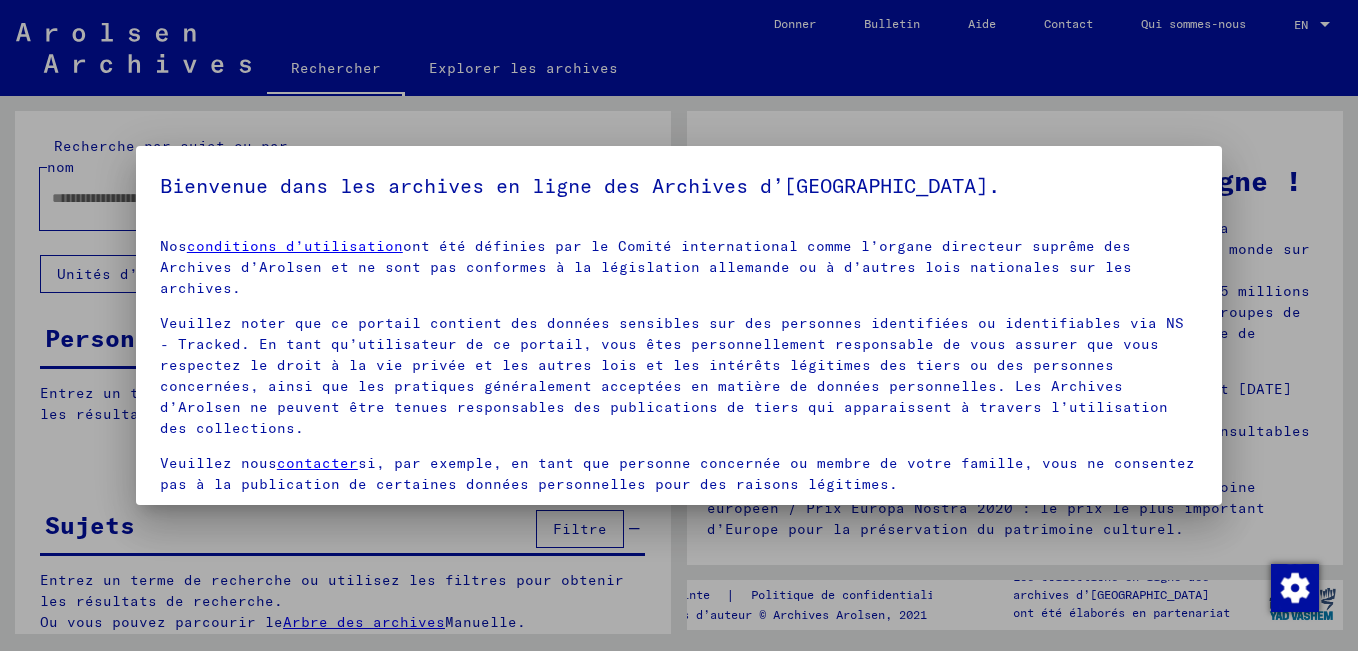 scroll, scrollTop: 0, scrollLeft: 0, axis: both 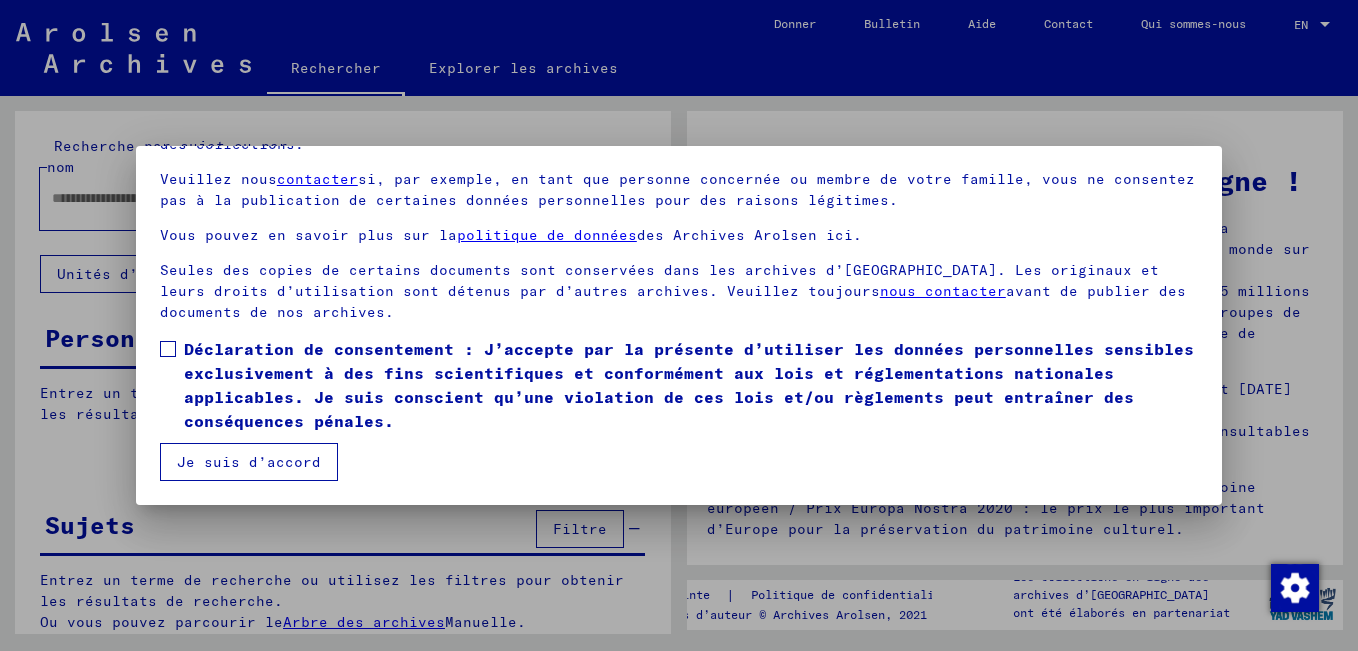 click on "Je suis d’accord" at bounding box center [249, 462] 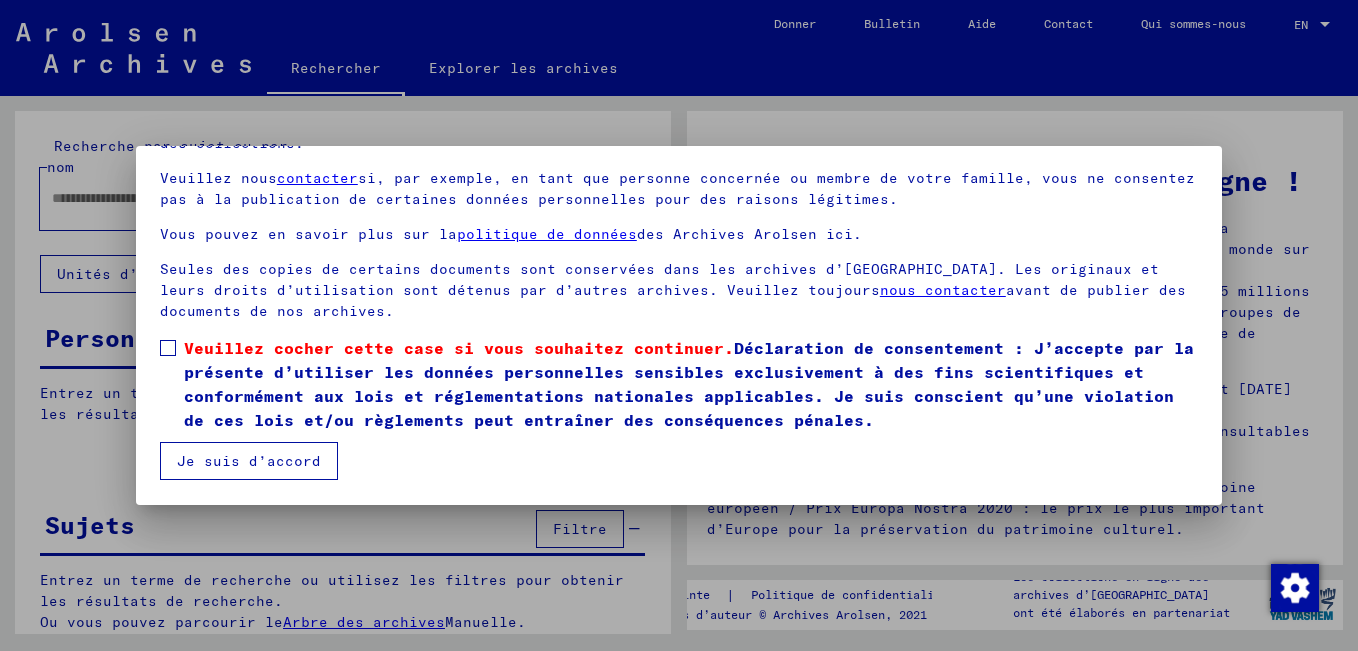 click on "Je suis d’accord" at bounding box center (249, 461) 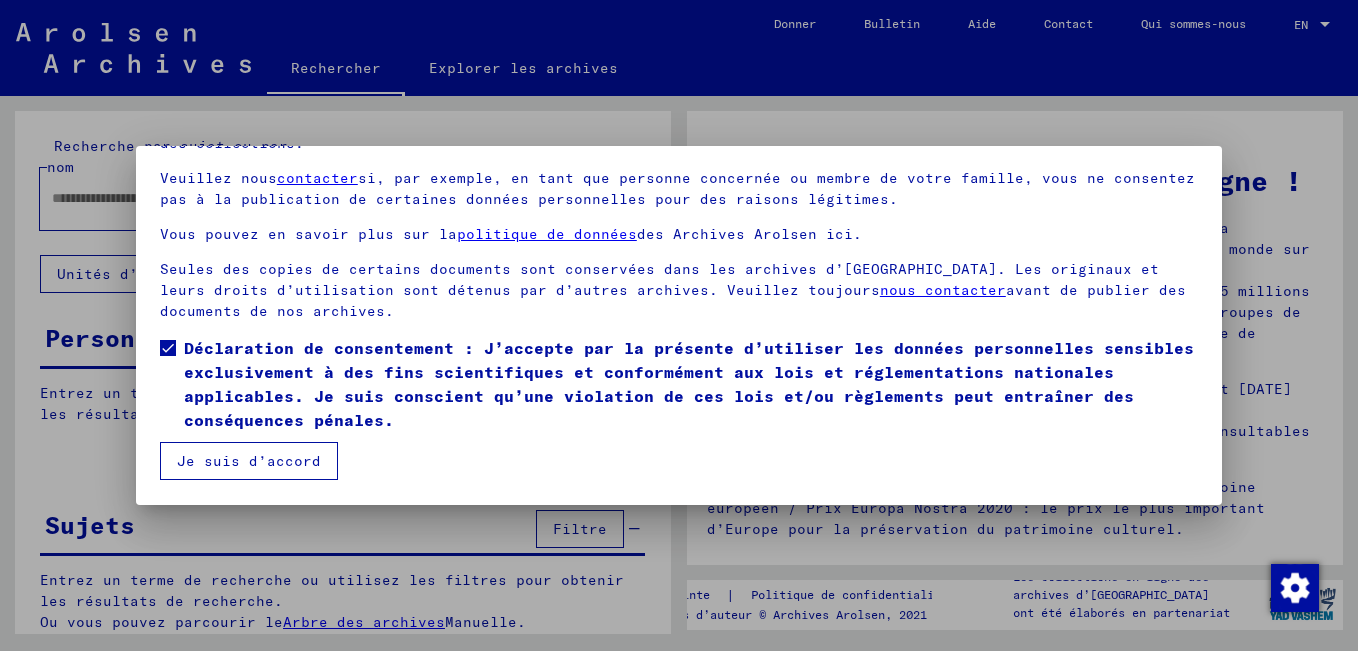 click on "Je suis d’accord" at bounding box center [249, 461] 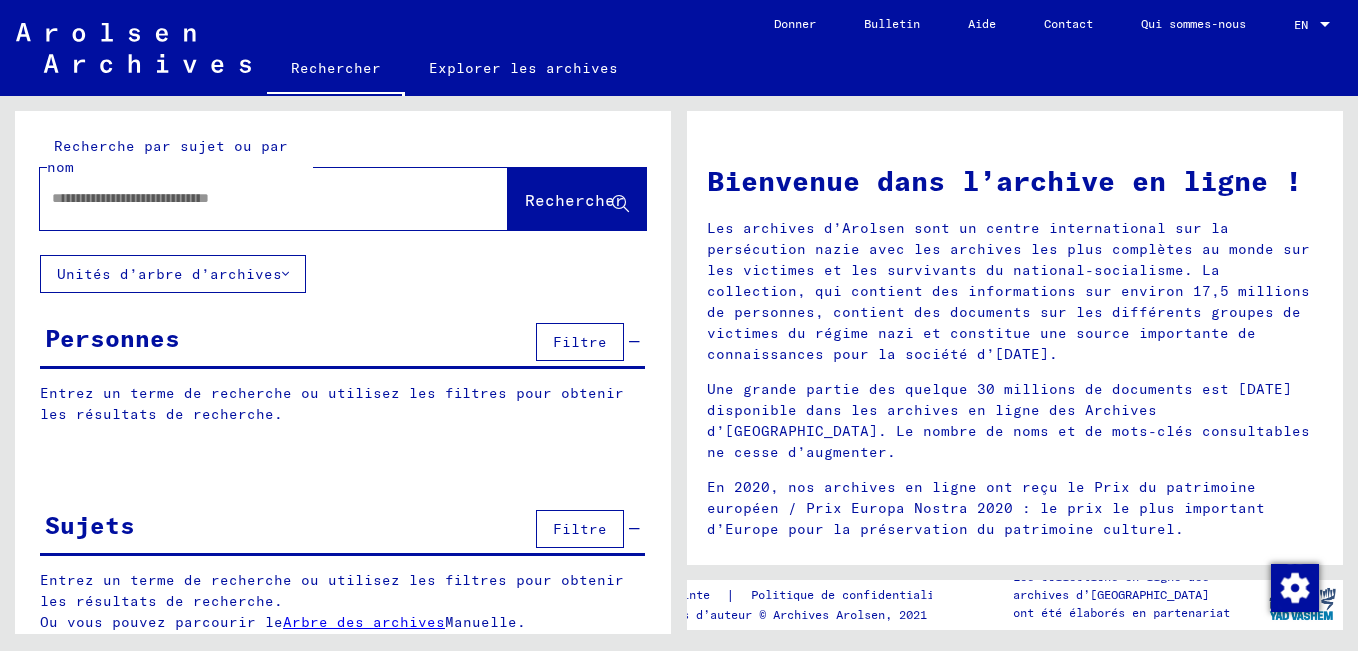 click 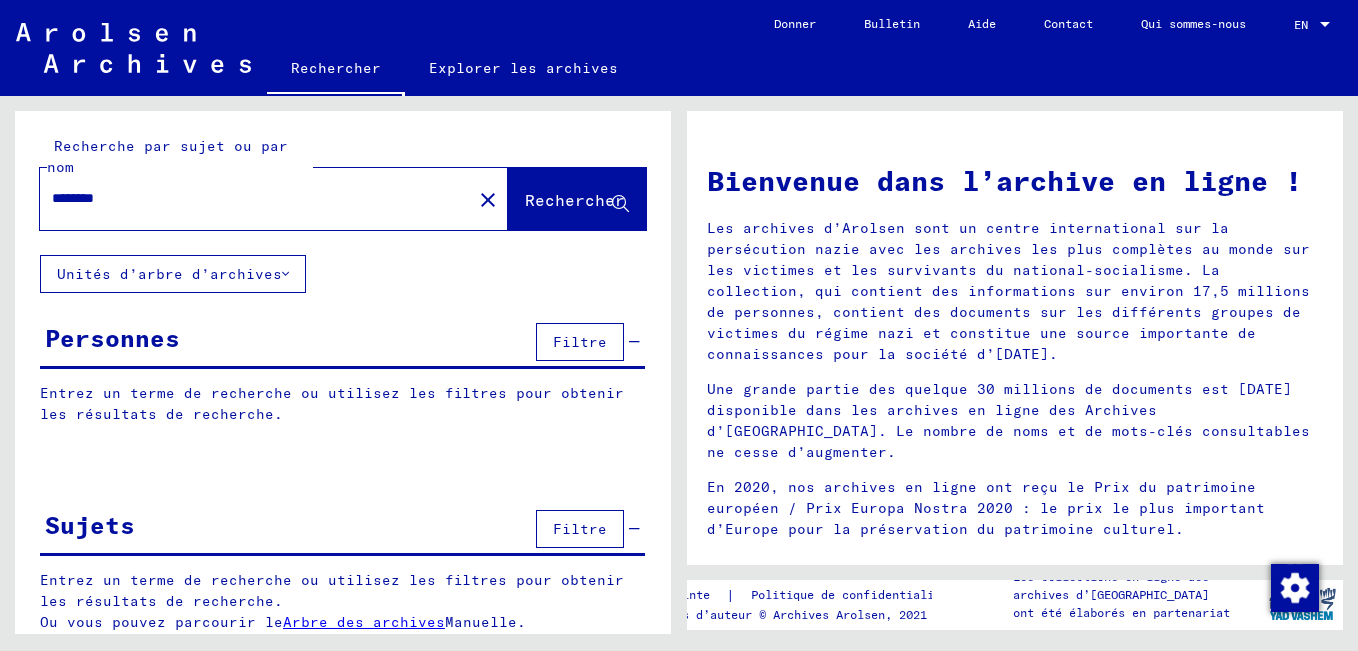 type on "********" 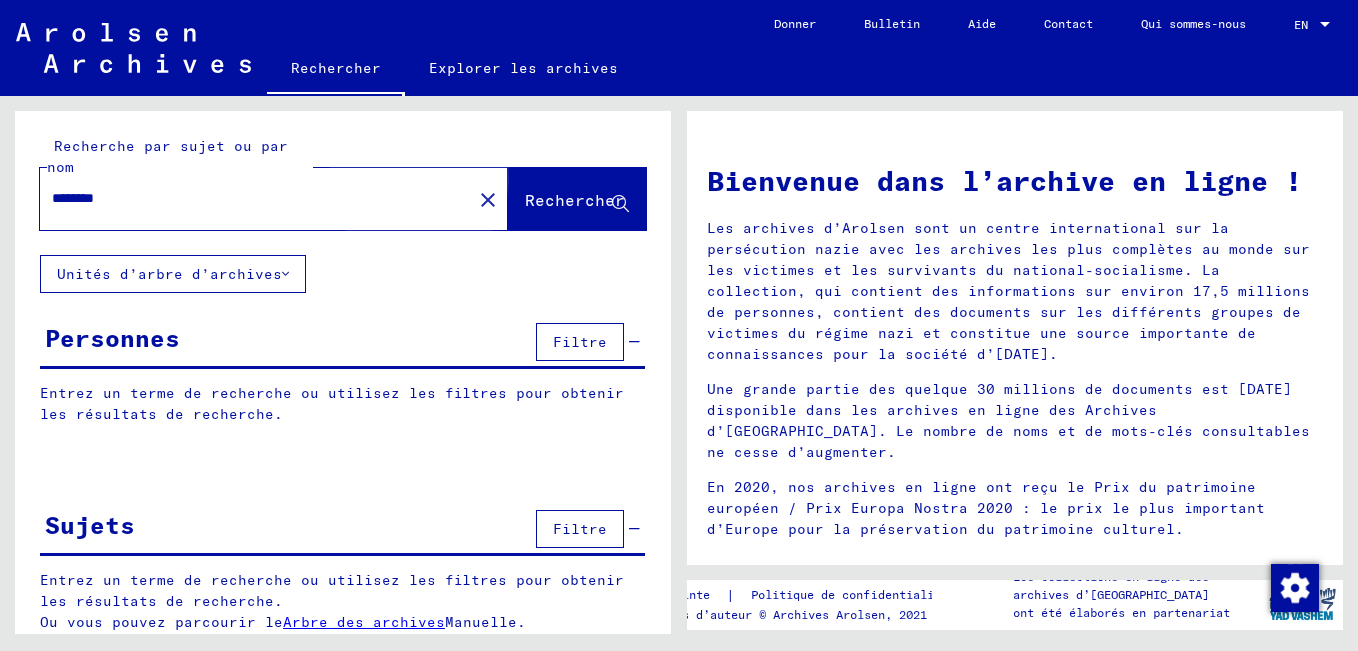 click on "Rechercher" 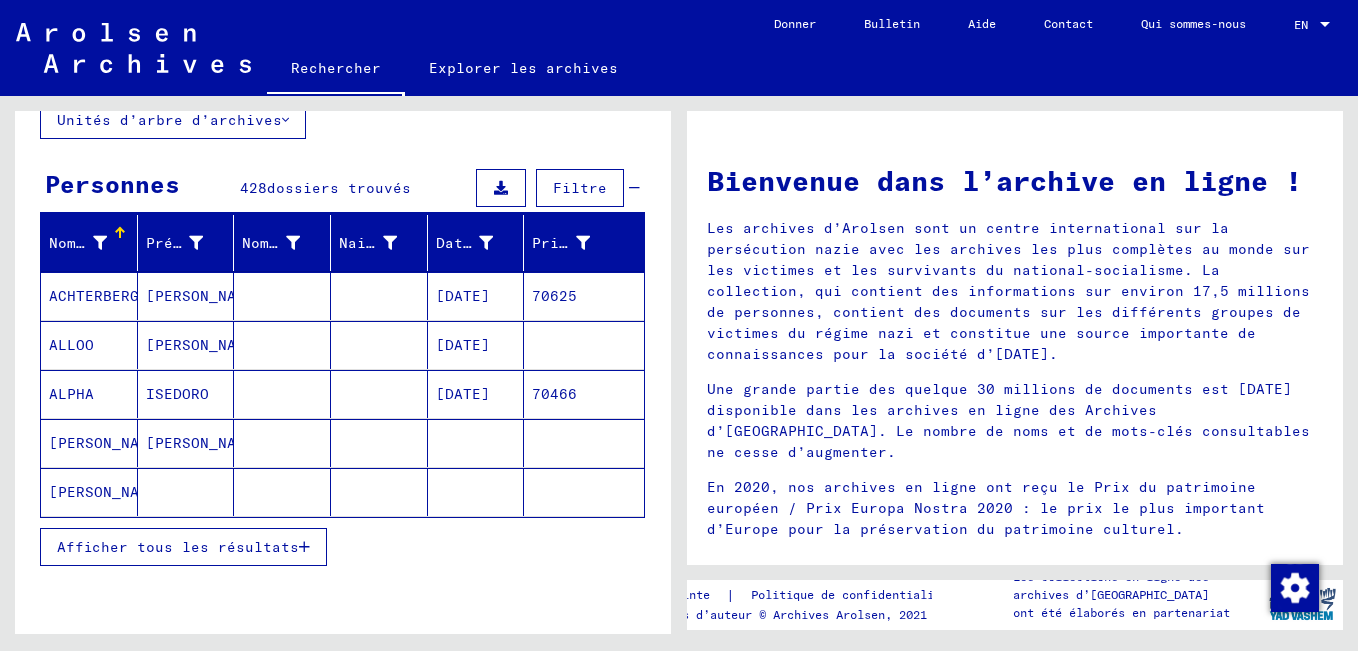 scroll, scrollTop: 200, scrollLeft: 0, axis: vertical 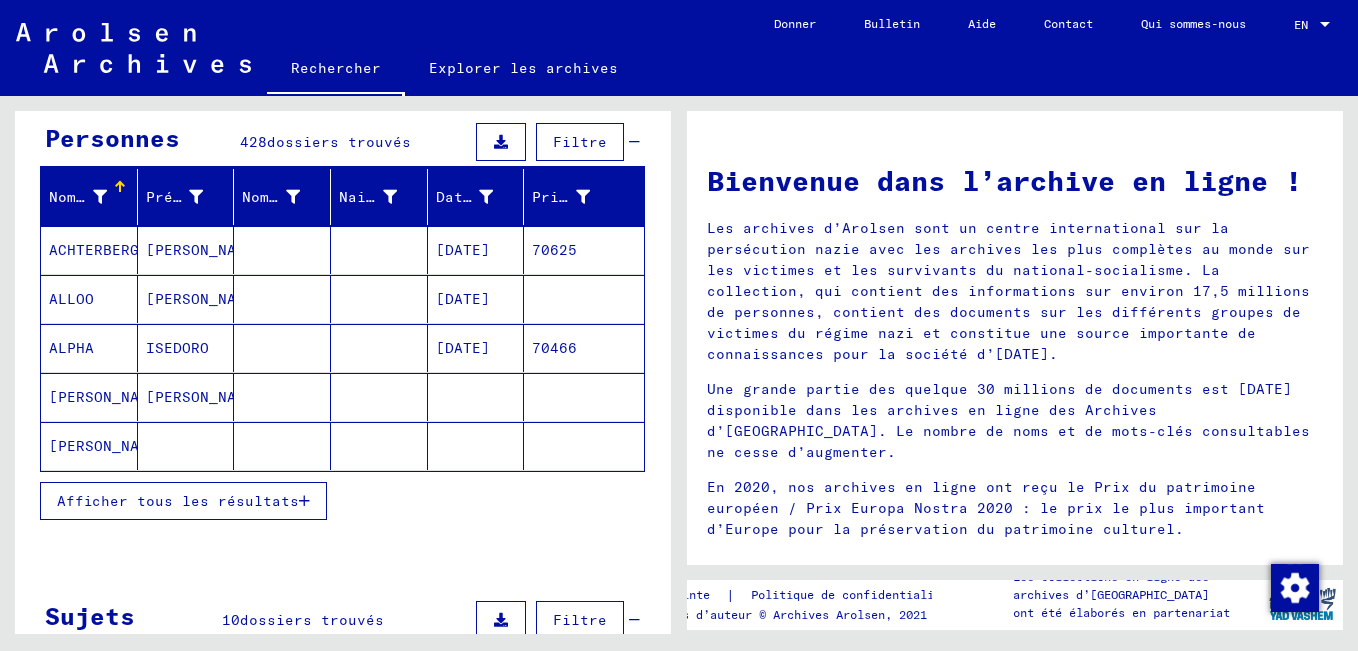 click on "Afficher tous les résultats" at bounding box center [178, 501] 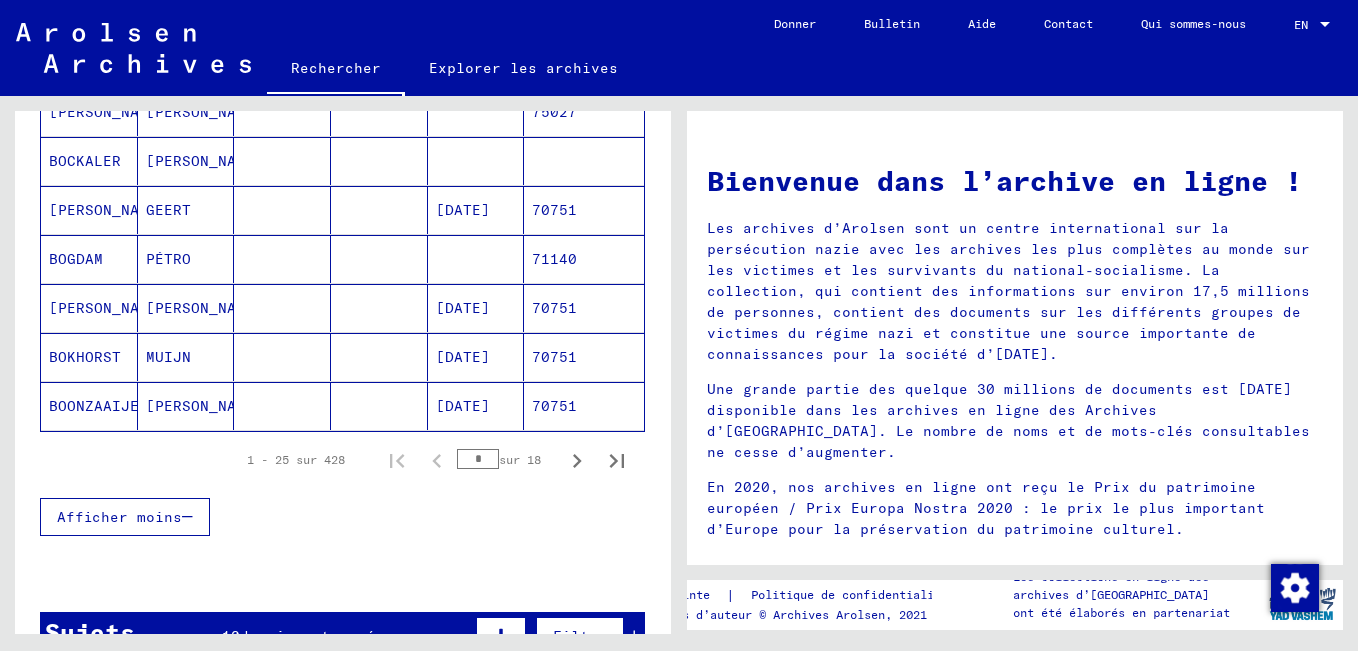 scroll, scrollTop: 1200, scrollLeft: 0, axis: vertical 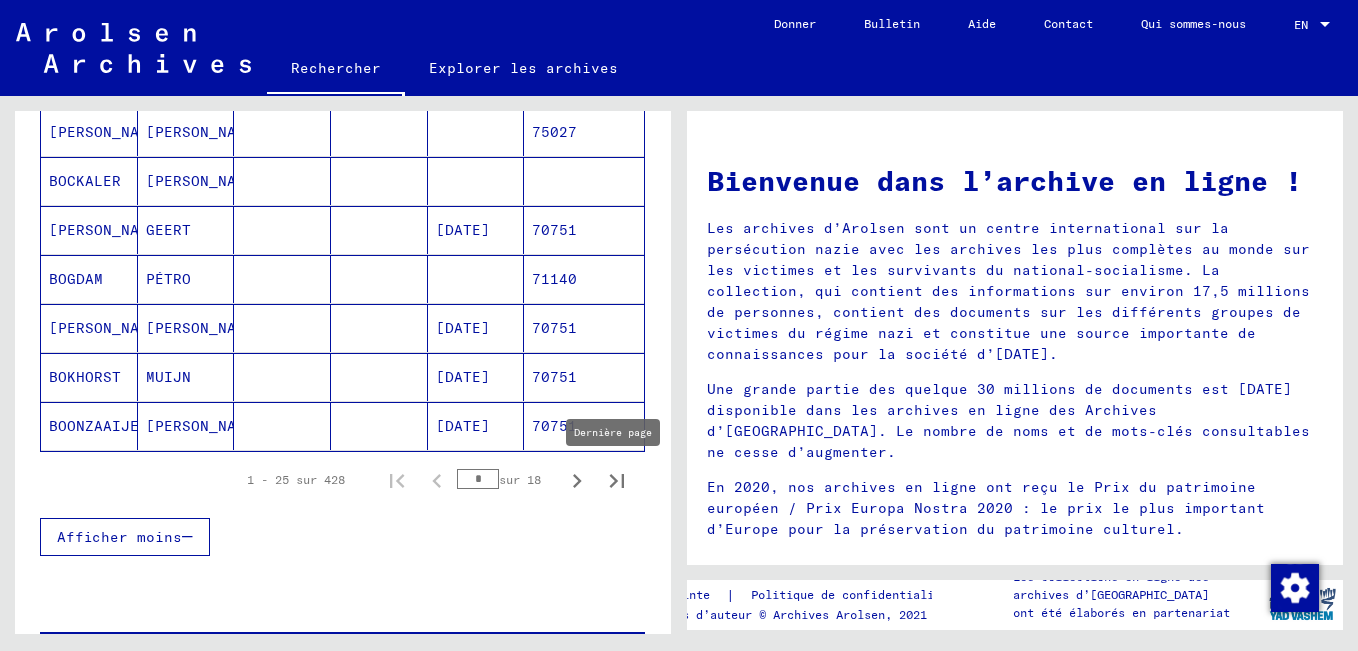 click 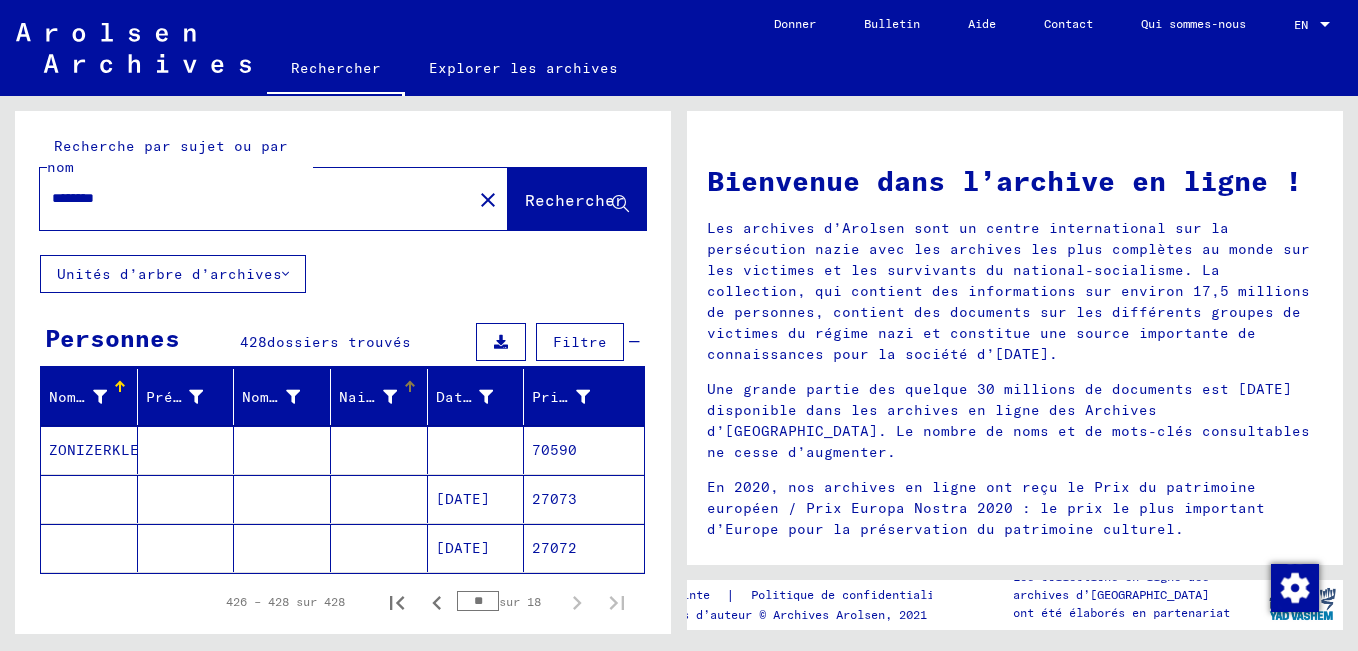scroll, scrollTop: 200, scrollLeft: 0, axis: vertical 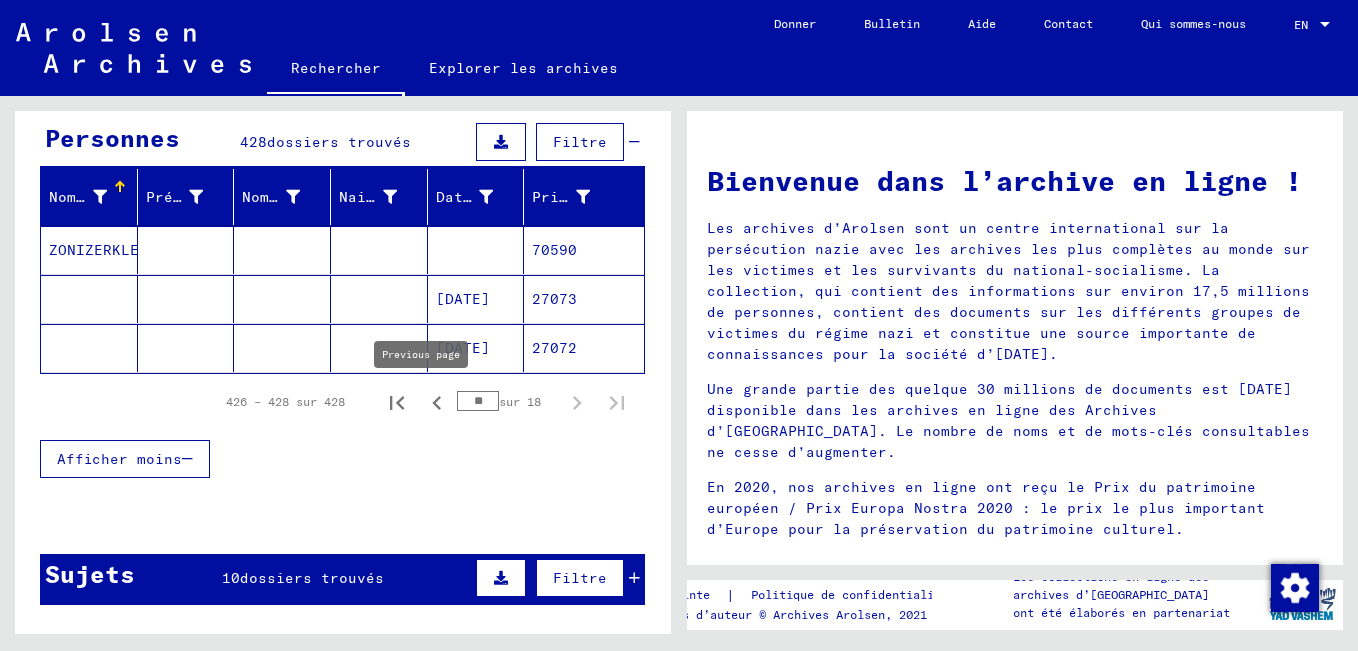 click 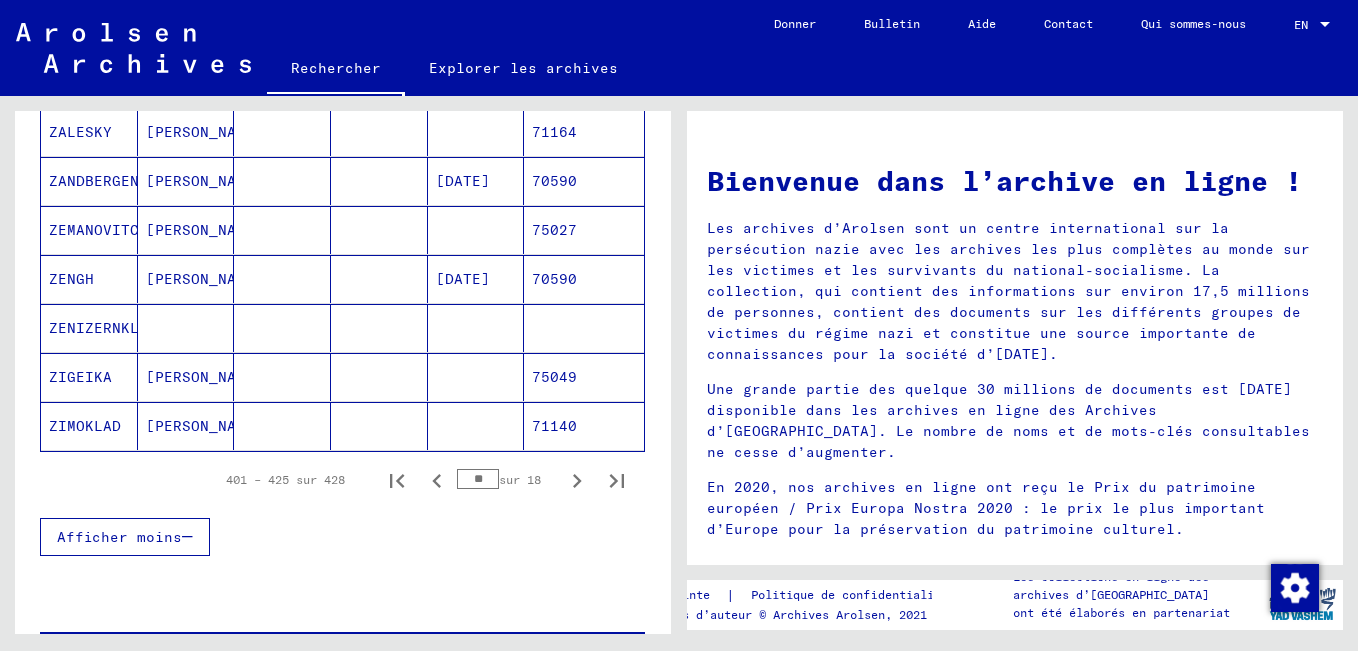 scroll, scrollTop: 1000, scrollLeft: 0, axis: vertical 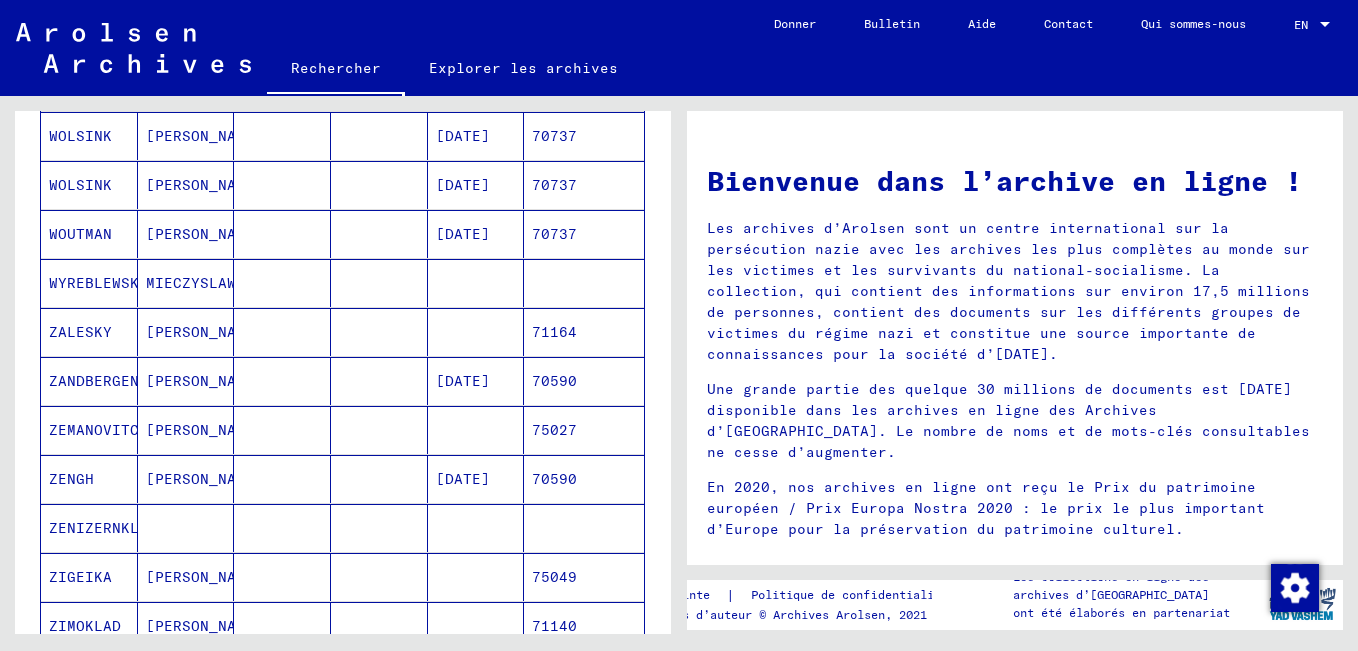 click on "[PERSON_NAME]" at bounding box center (186, 381) 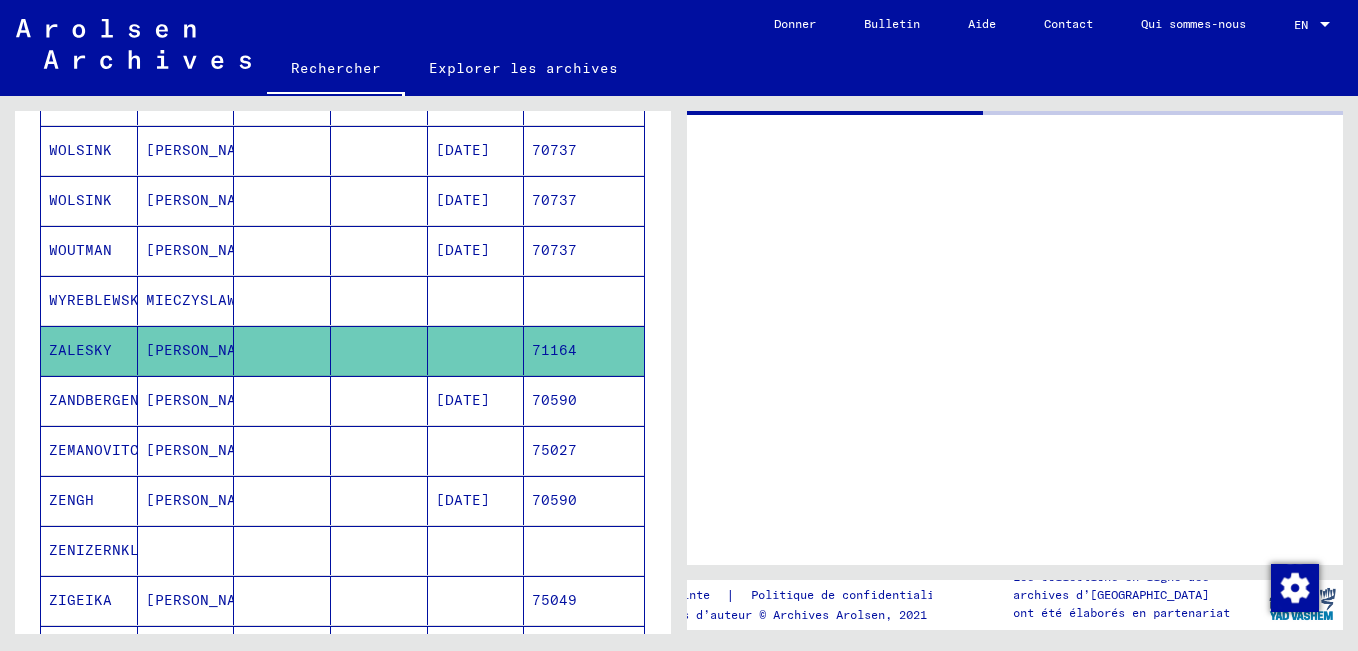 scroll, scrollTop: 1013, scrollLeft: 0, axis: vertical 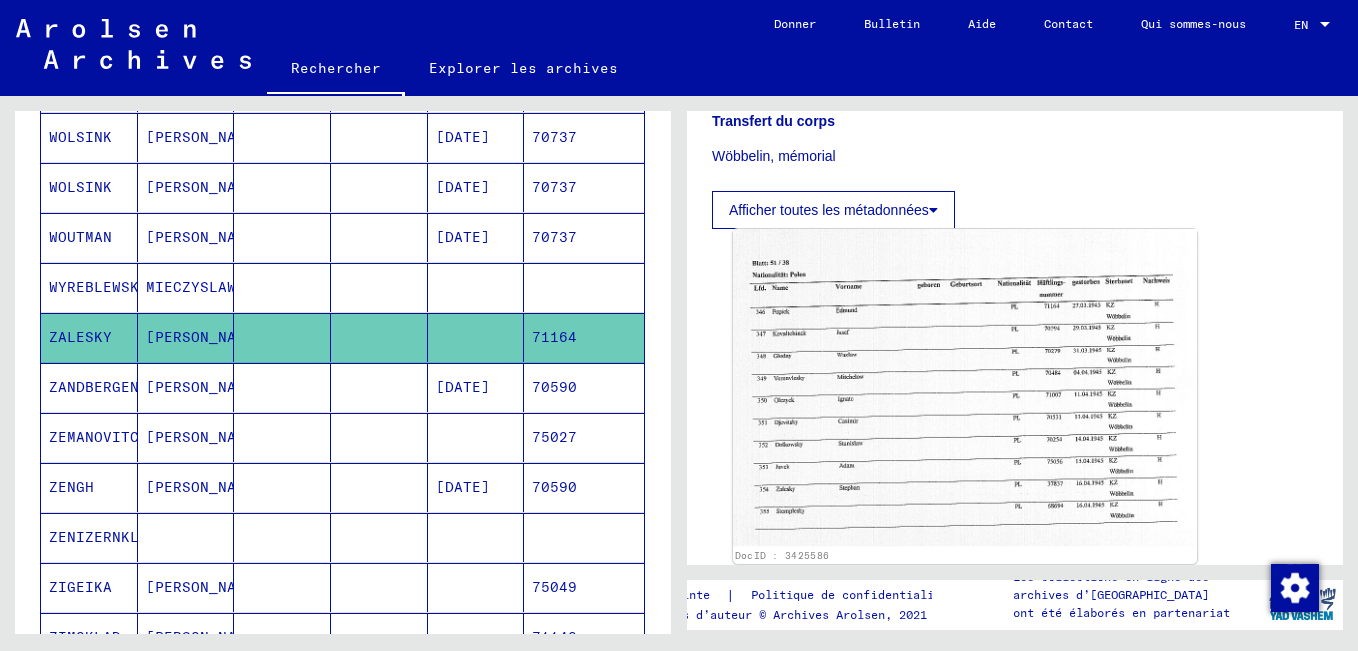 click 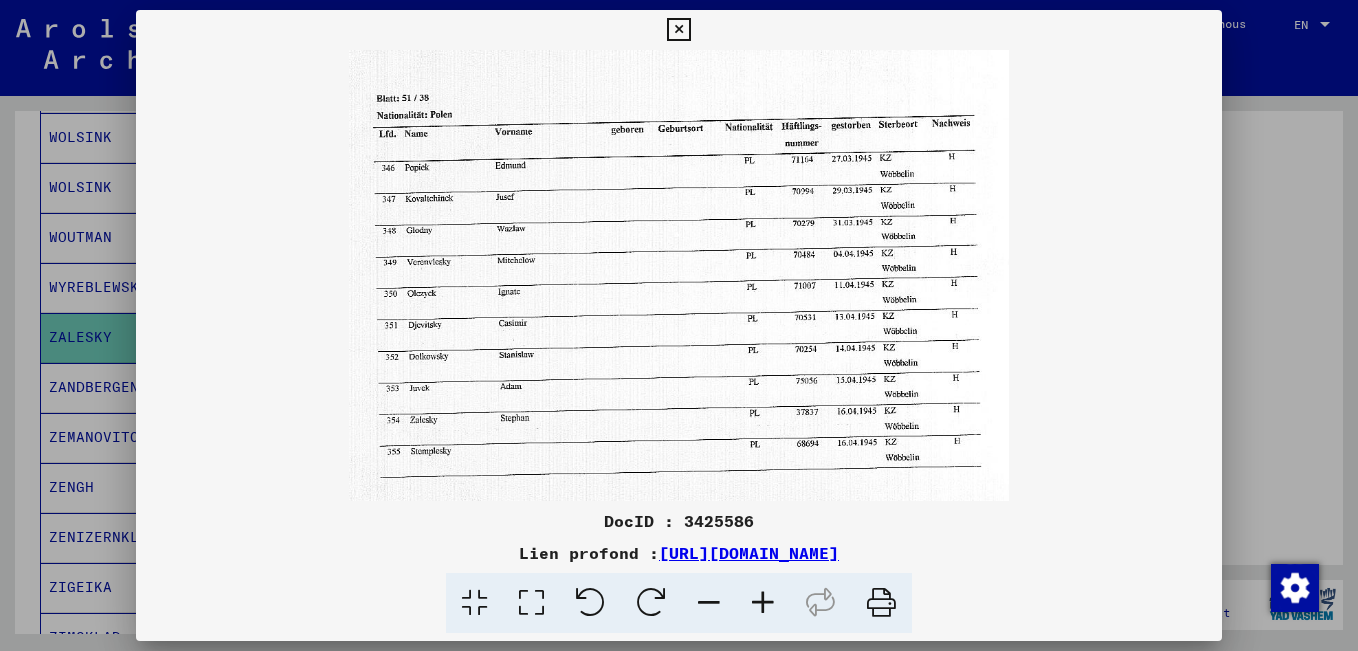 click at bounding box center [679, 275] 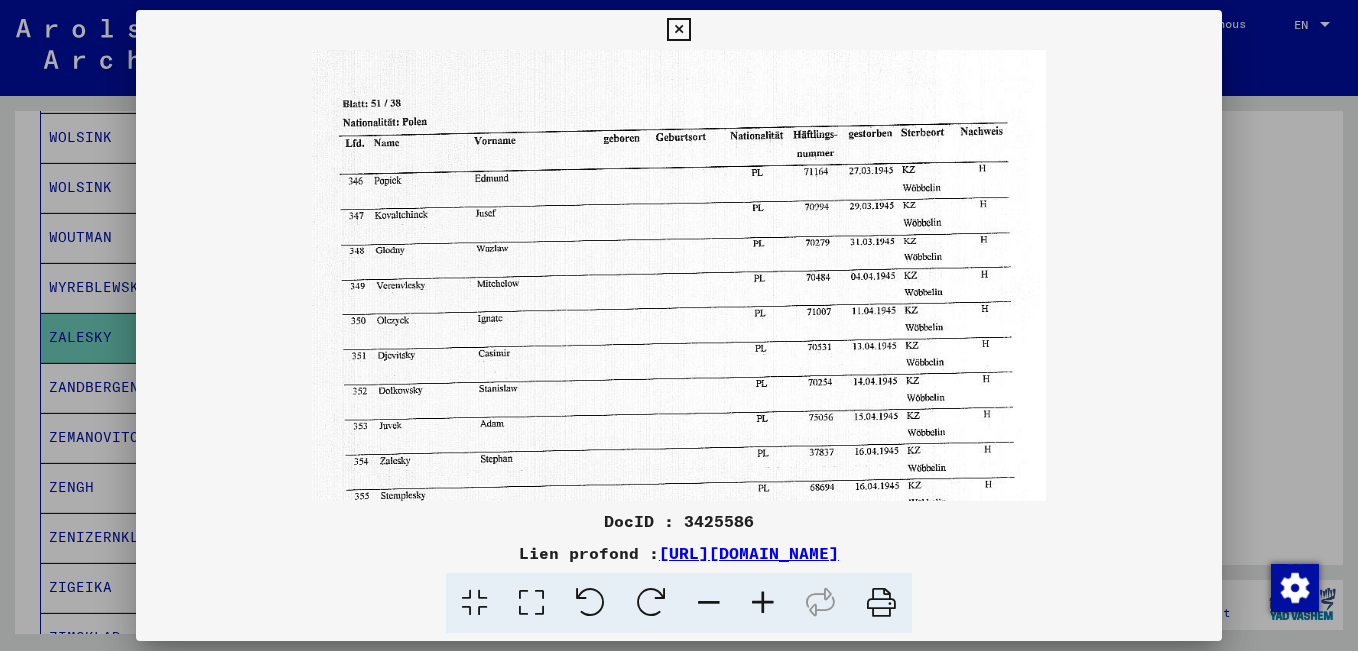 click at bounding box center (763, 603) 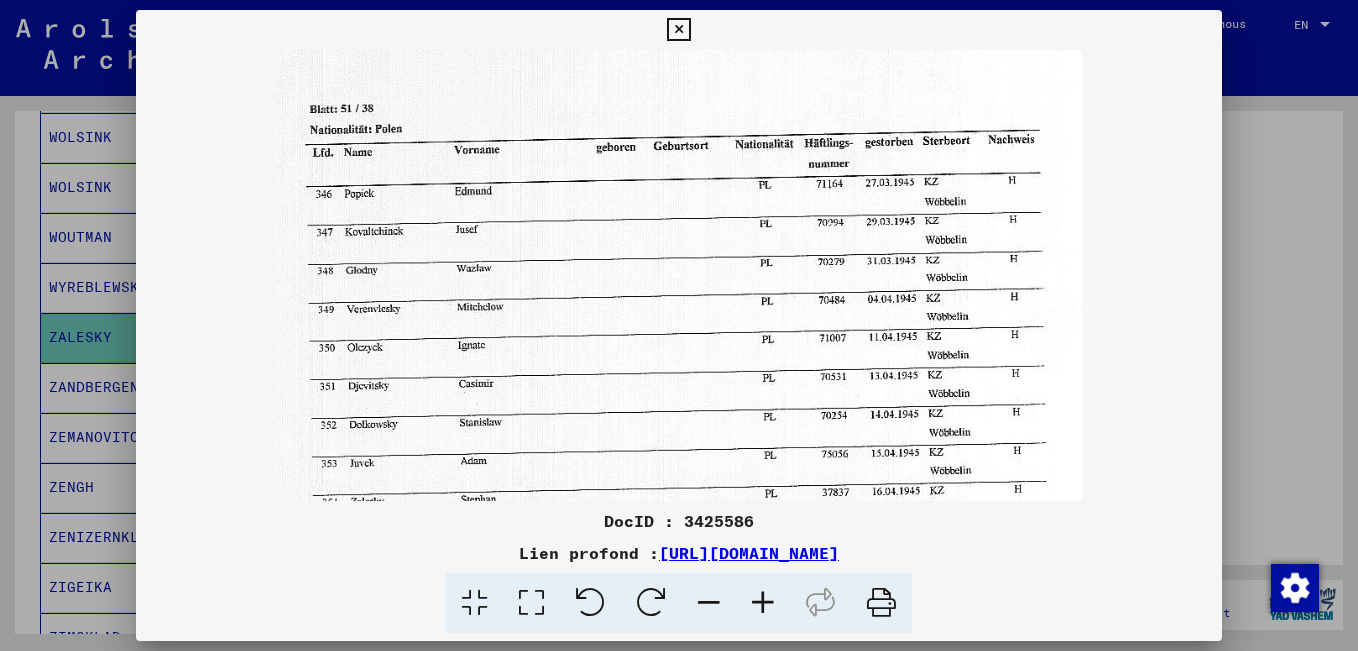 click at bounding box center [763, 603] 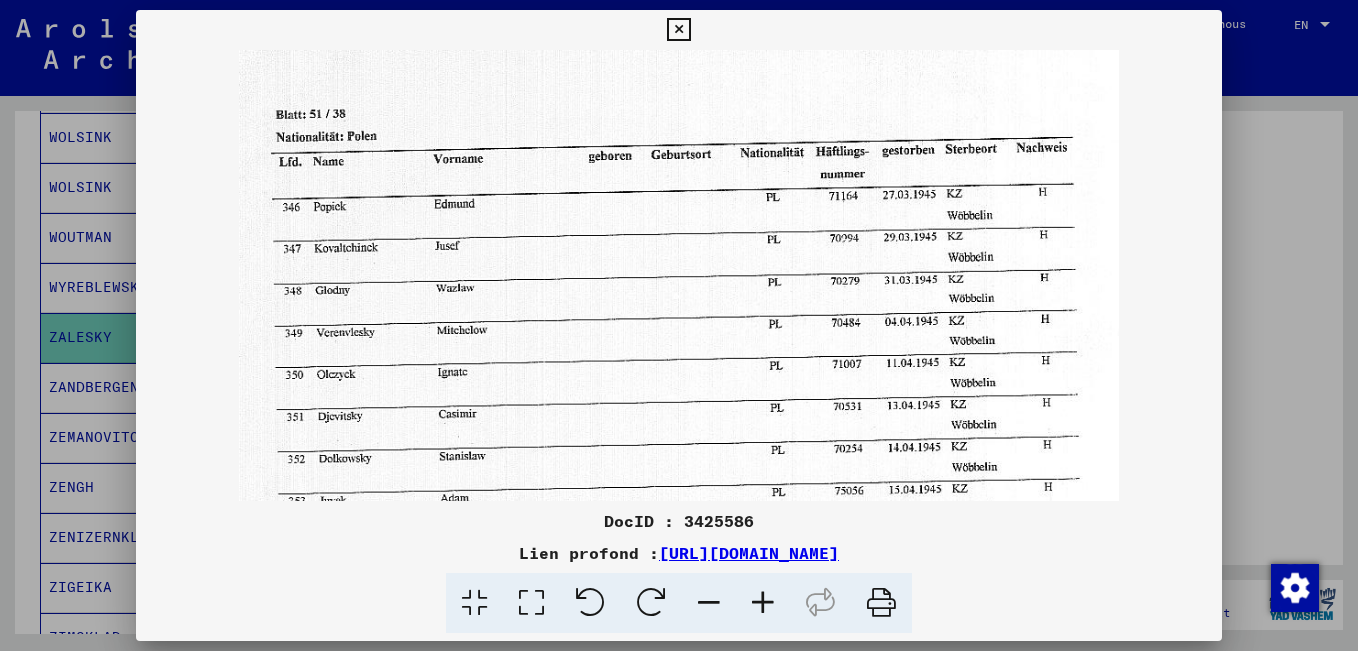 click at bounding box center [763, 603] 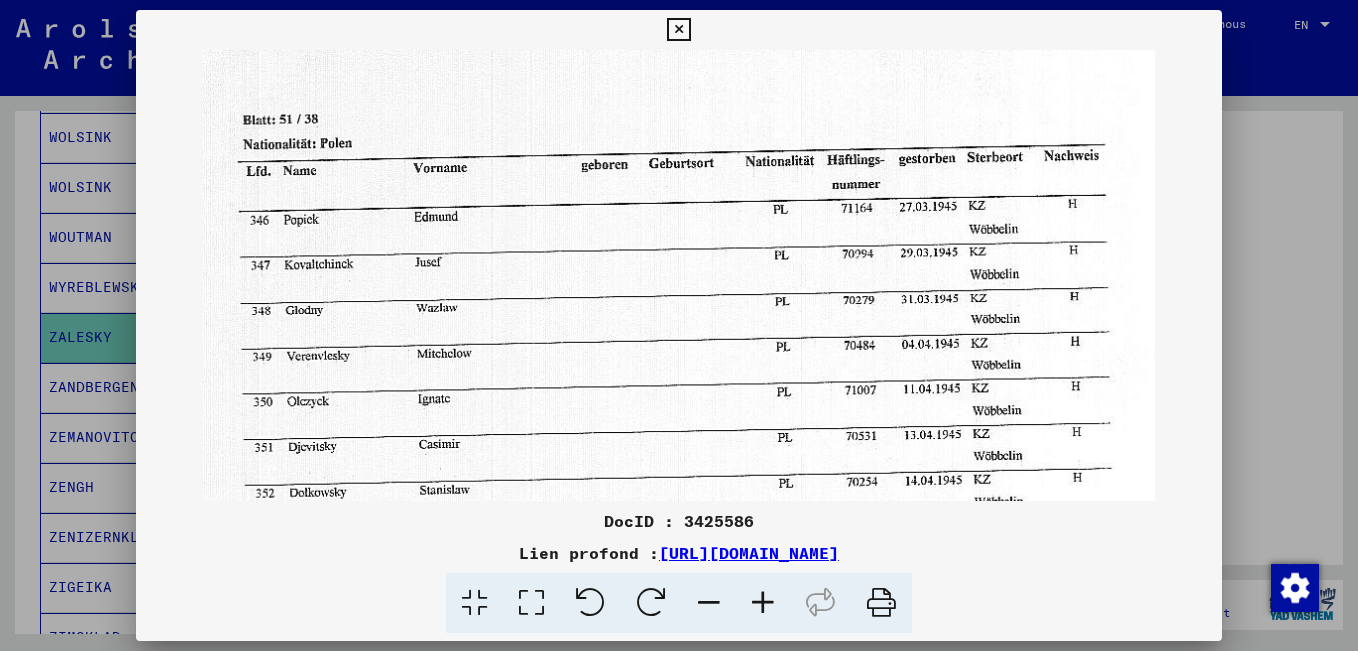 click at bounding box center [763, 603] 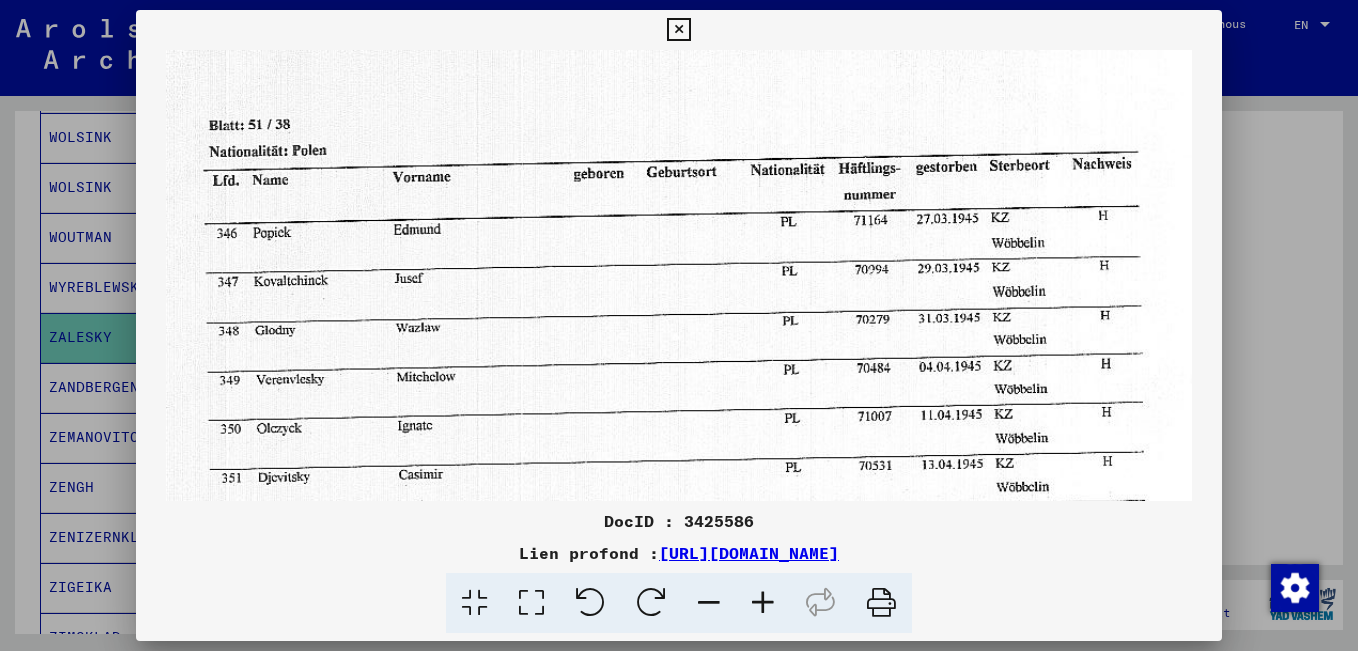 click at bounding box center [763, 603] 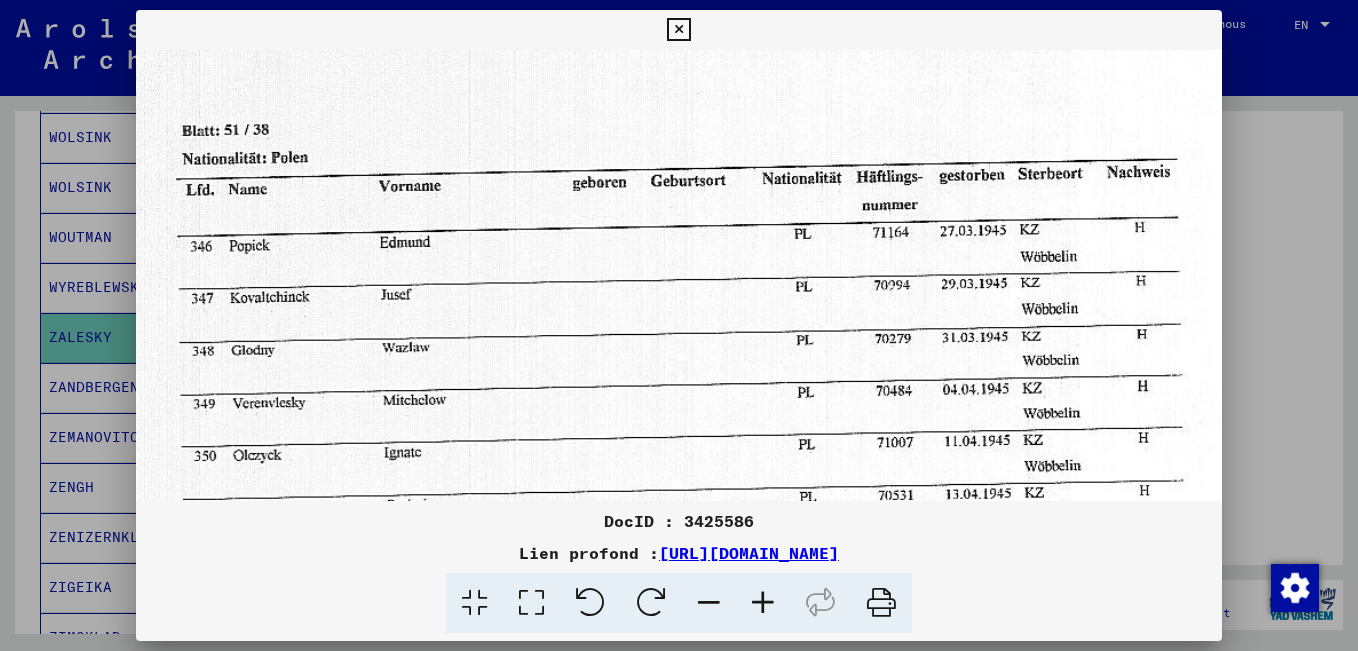 click at bounding box center (678, 30) 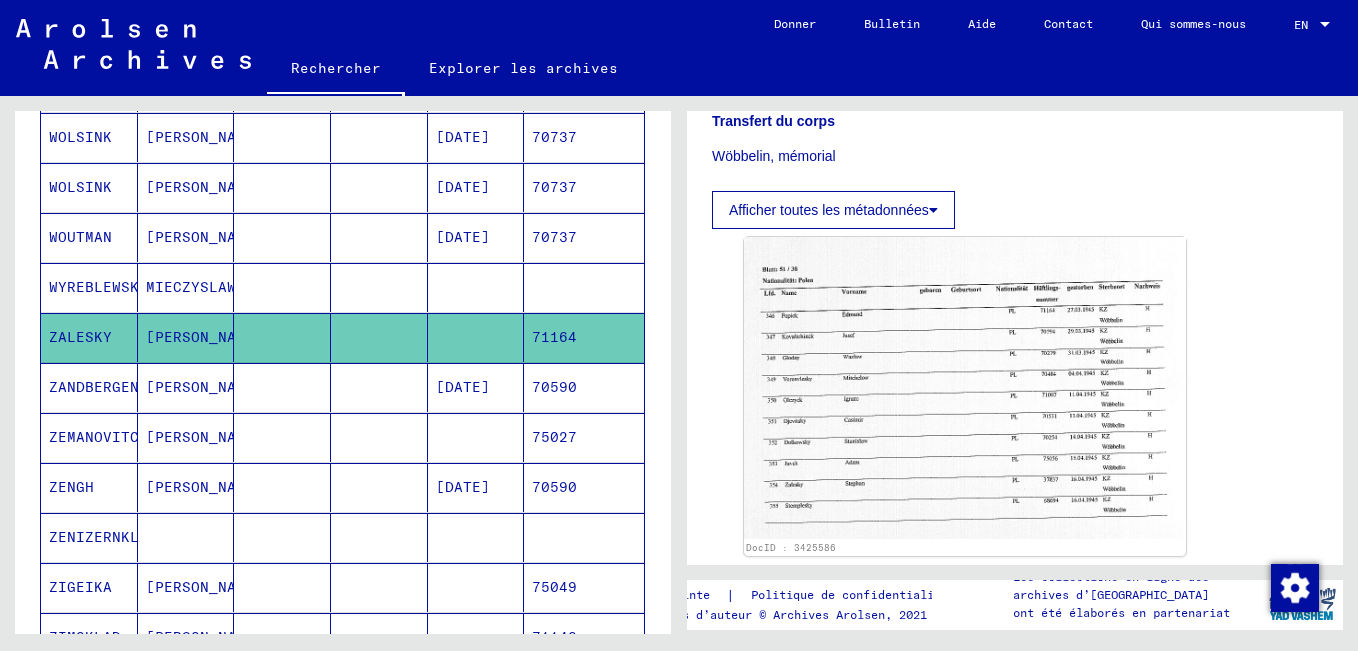 click on "WOUTMAN" at bounding box center [89, 287] 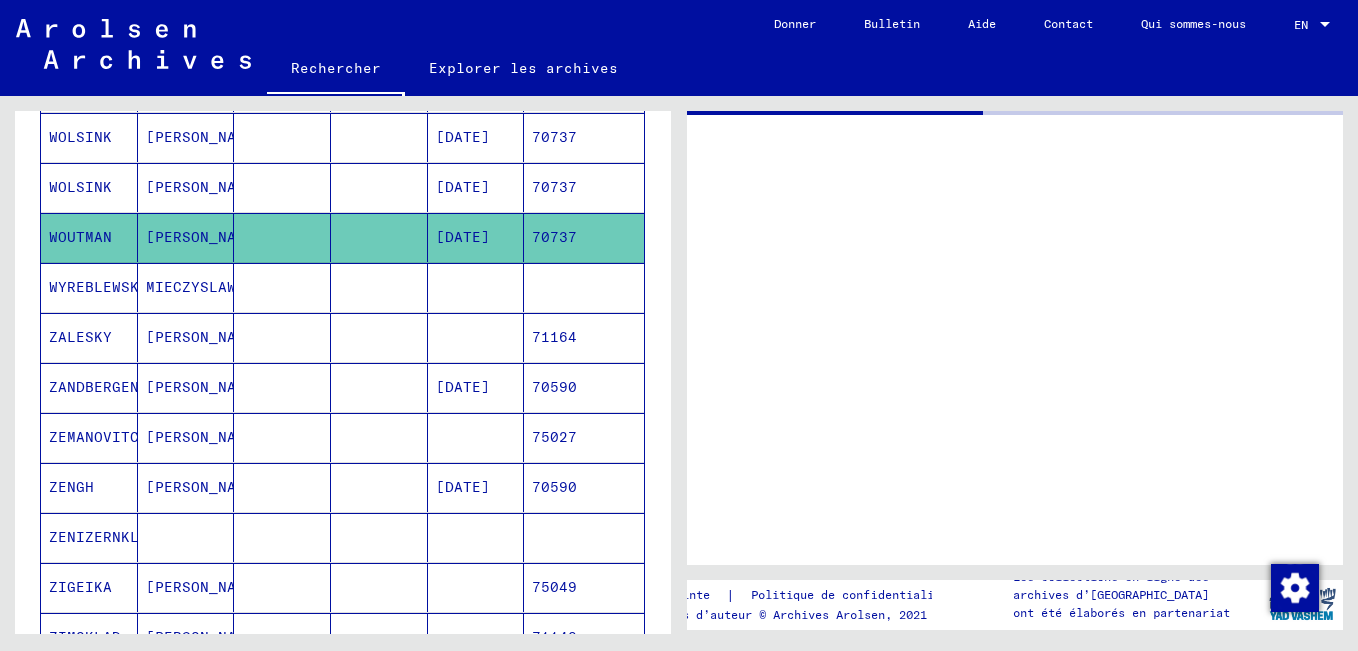 scroll, scrollTop: 0, scrollLeft: 0, axis: both 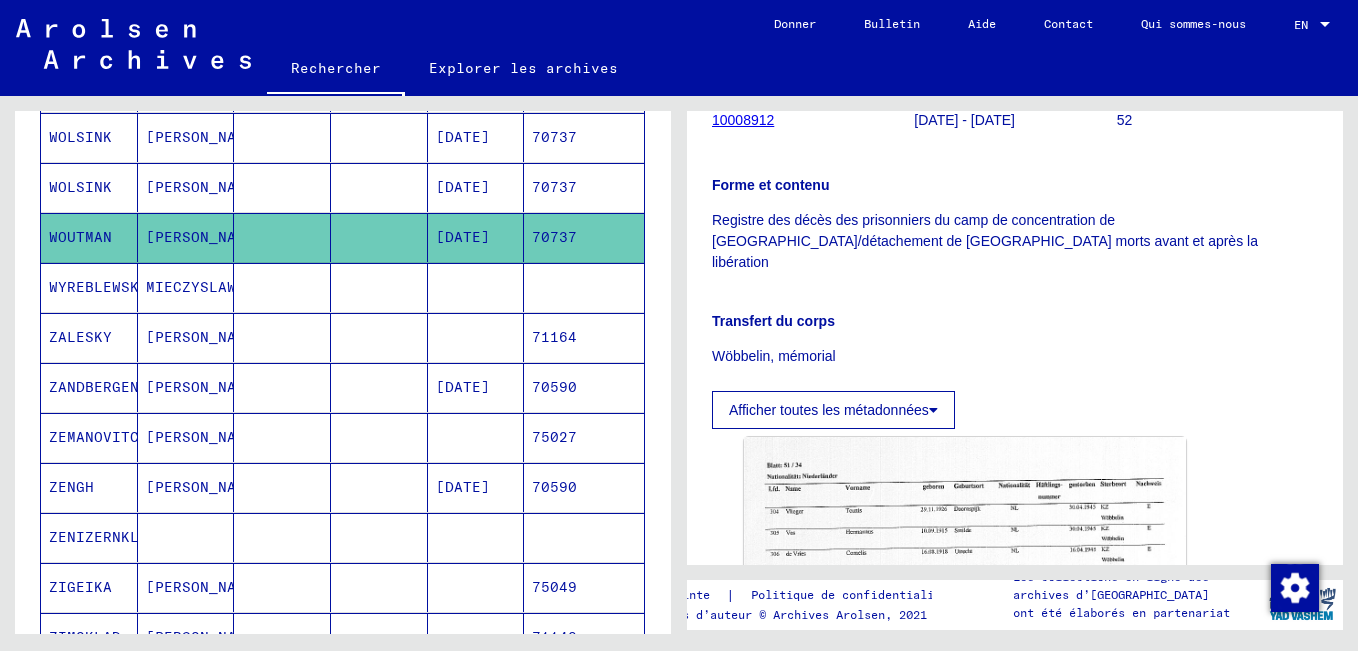 click on "Afficher toutes les métadonnées" 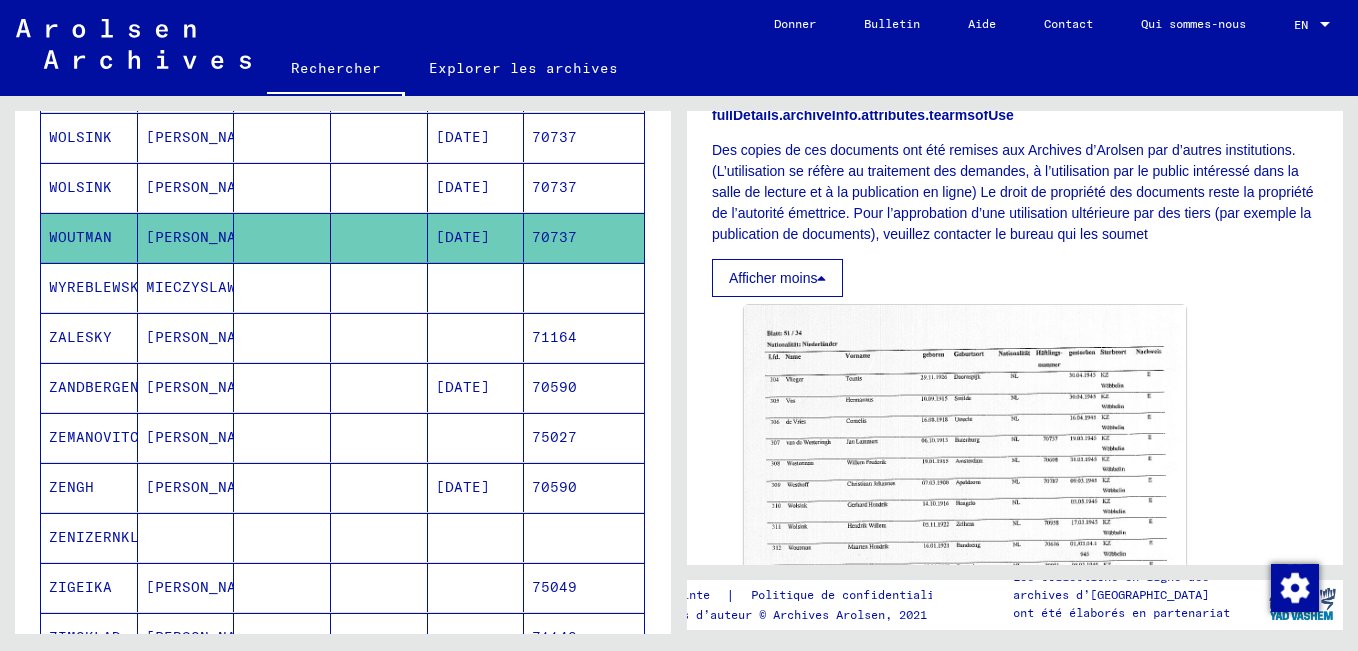 scroll, scrollTop: 1200, scrollLeft: 0, axis: vertical 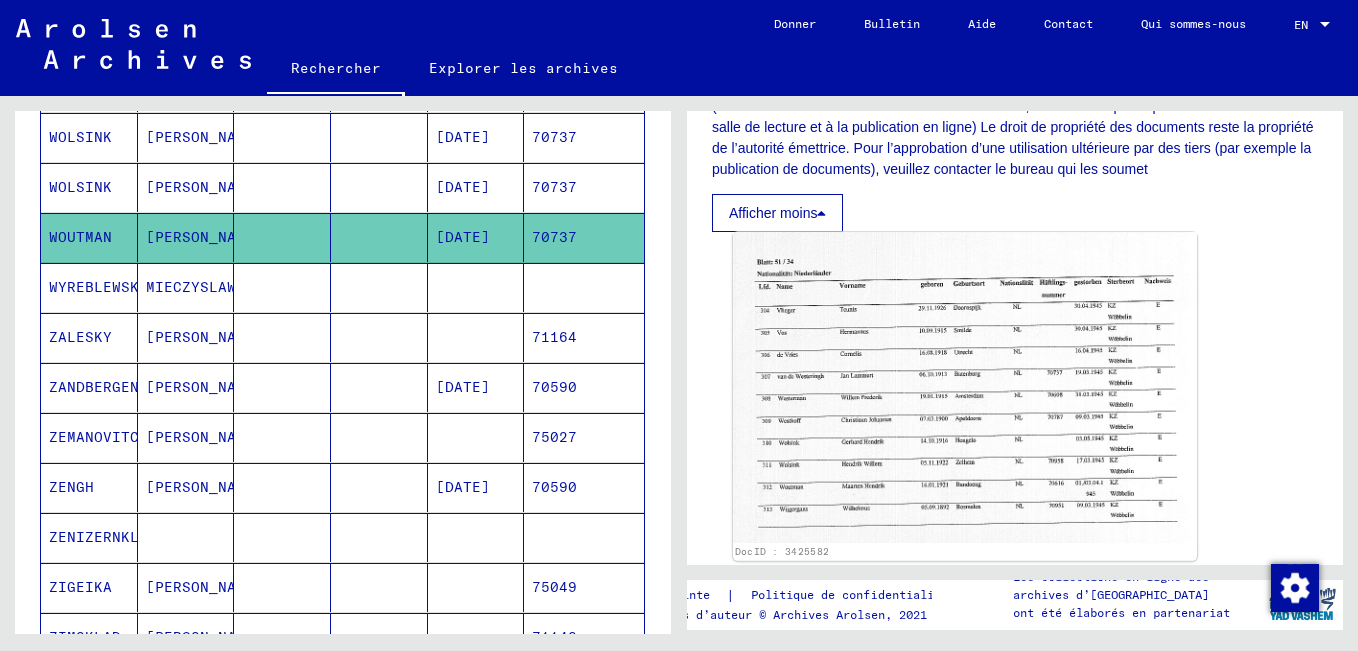 click 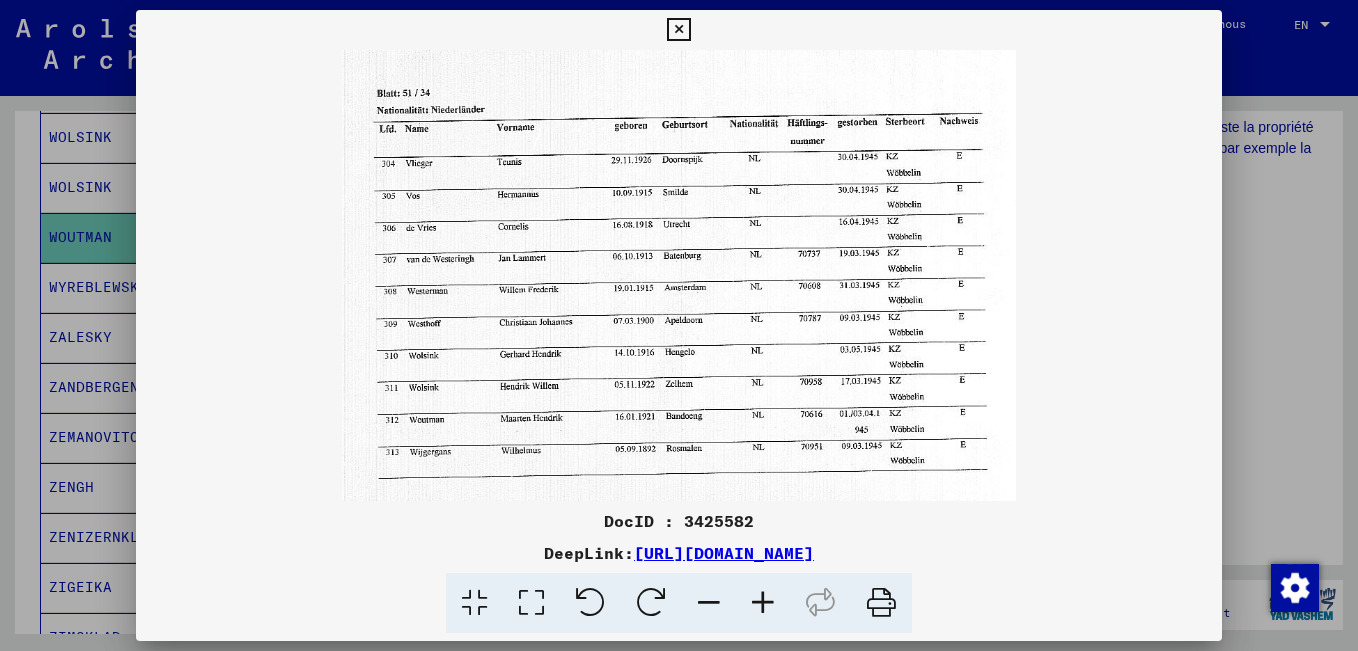 click at bounding box center (679, 275) 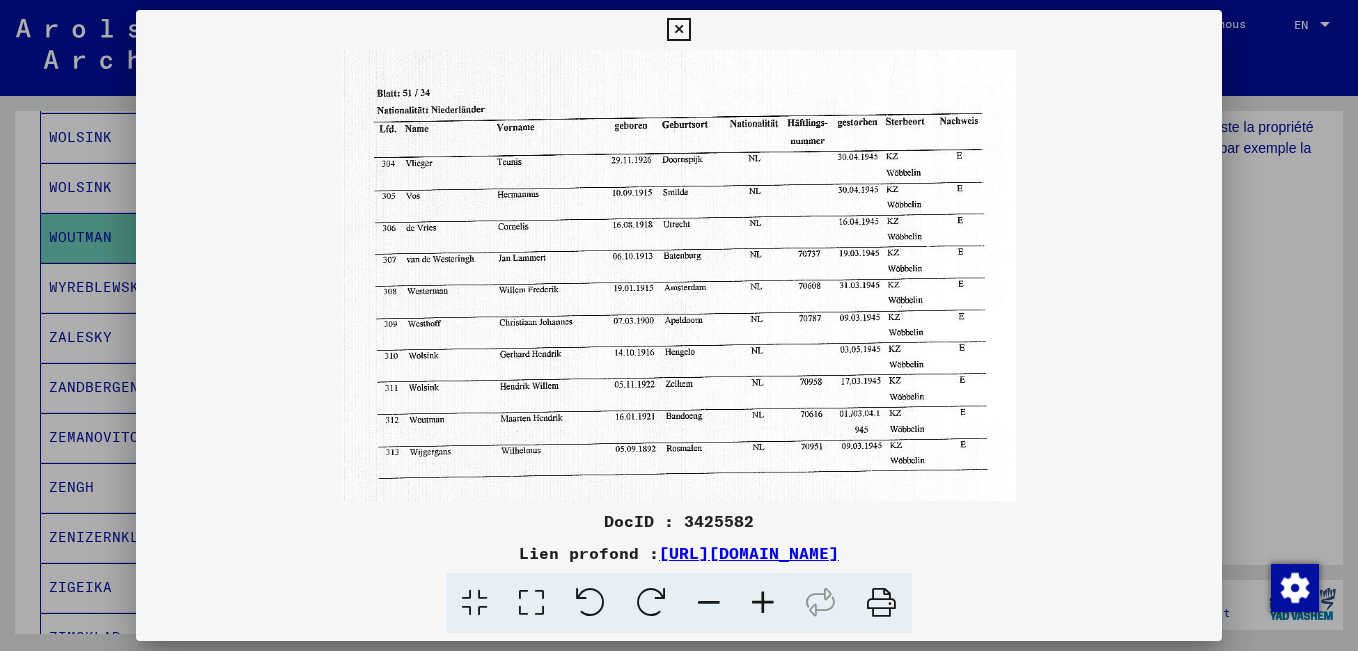 click at bounding box center (763, 603) 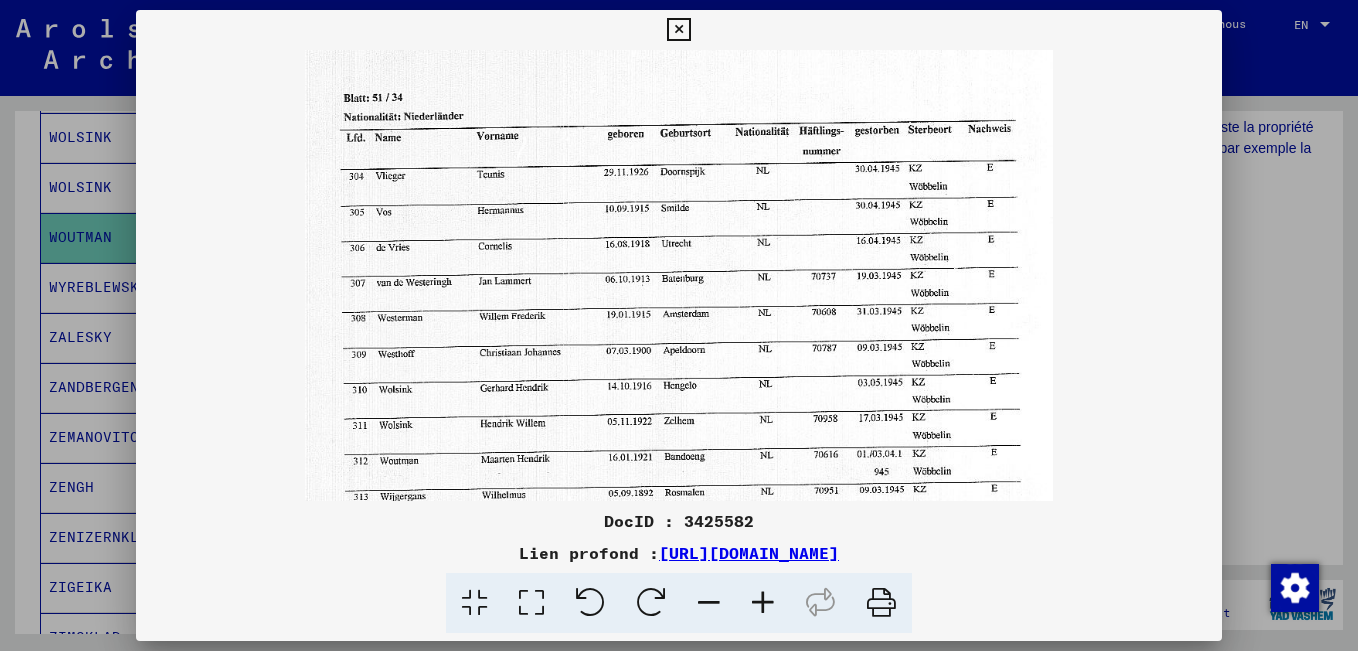 click at bounding box center [763, 603] 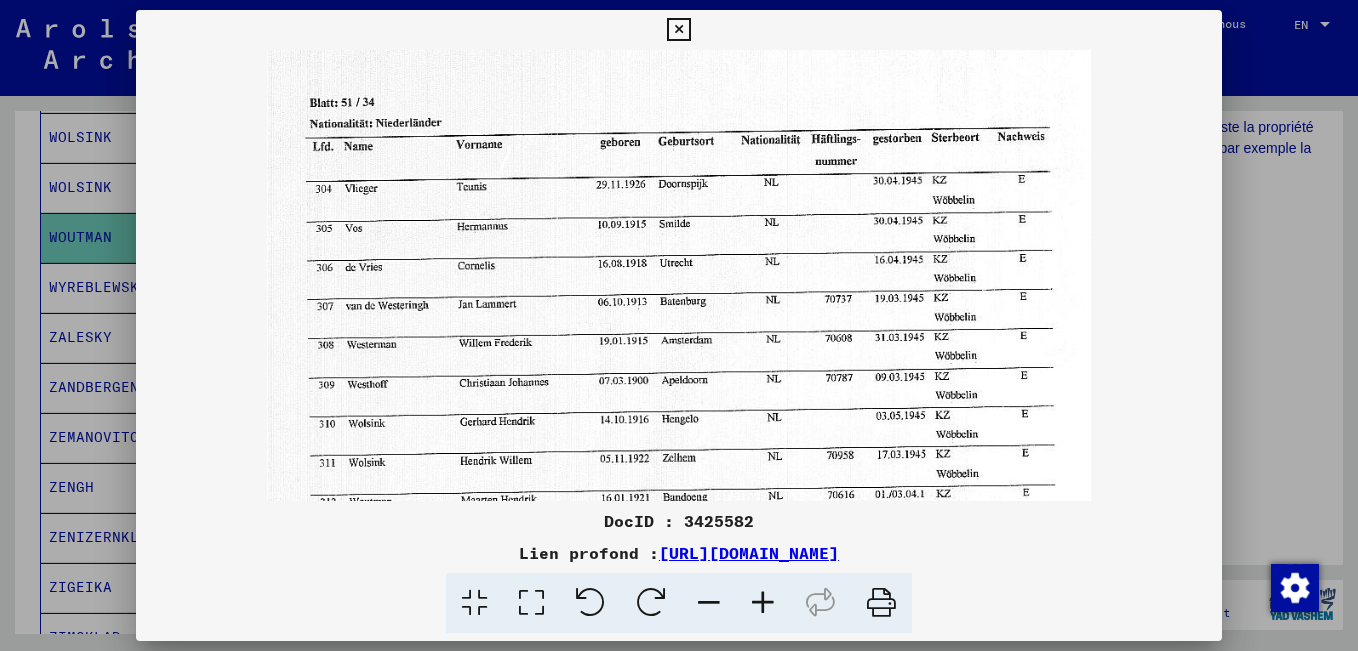 click at bounding box center [763, 603] 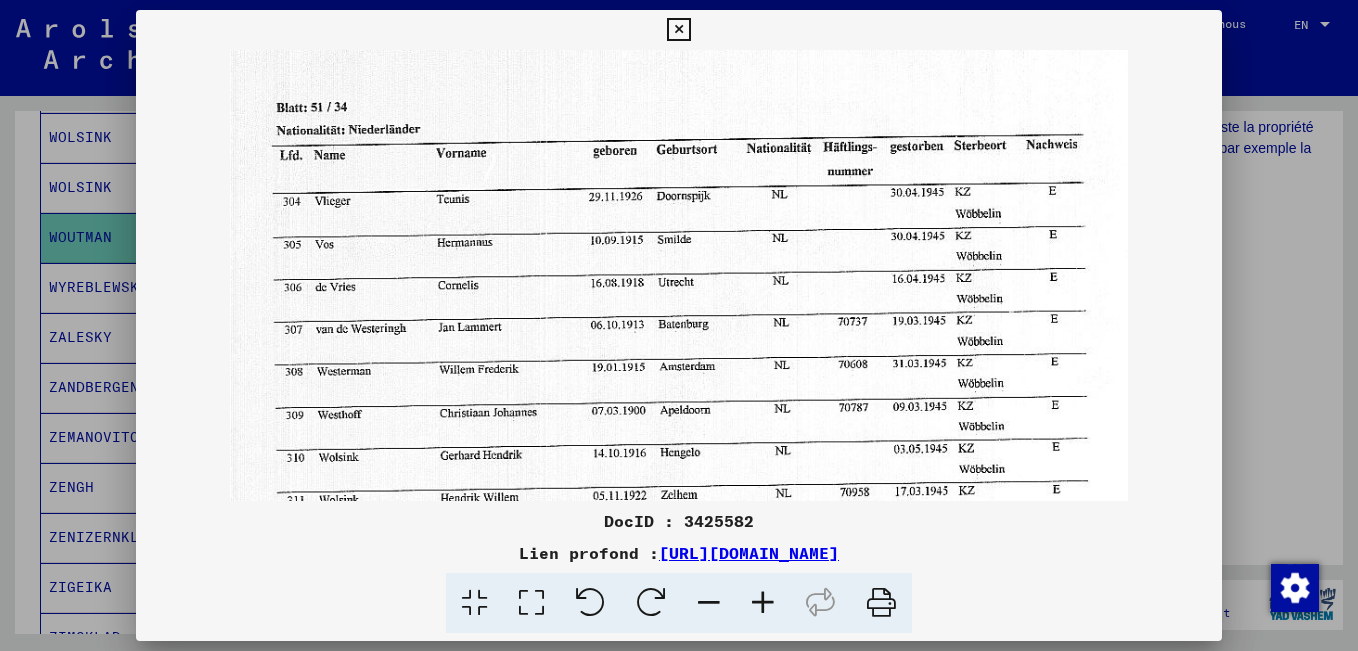 click at bounding box center (763, 603) 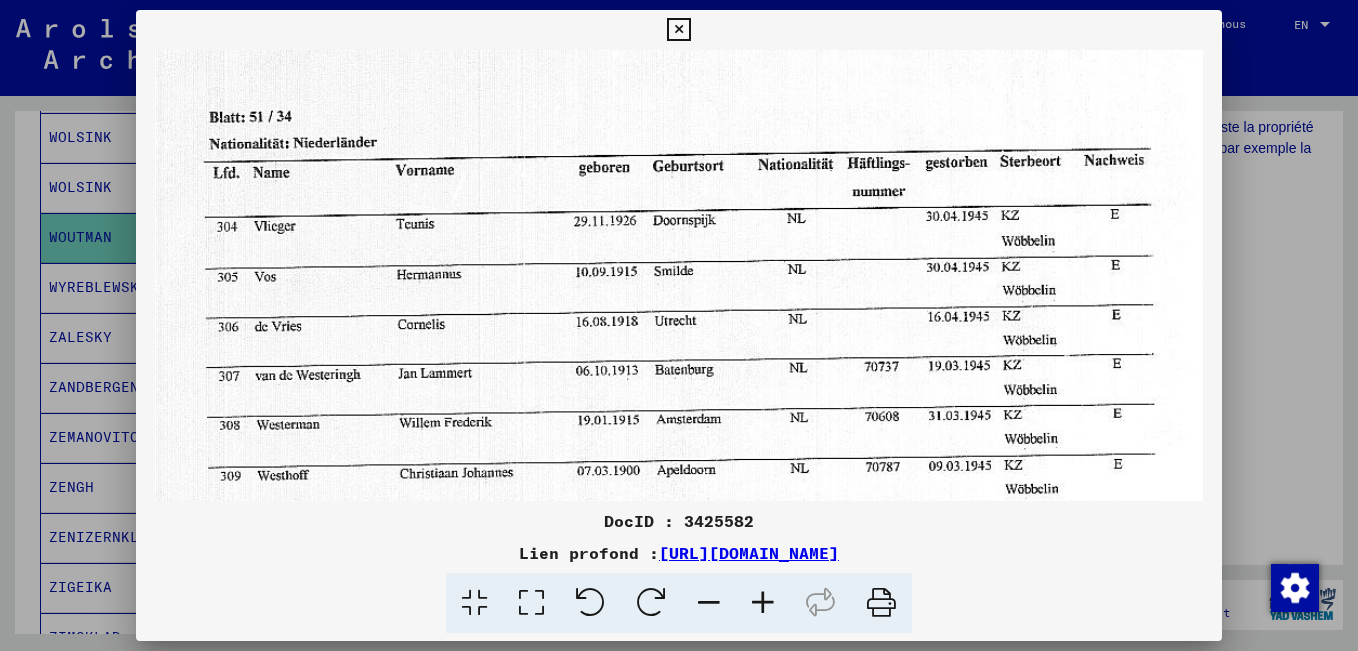 click at bounding box center [763, 603] 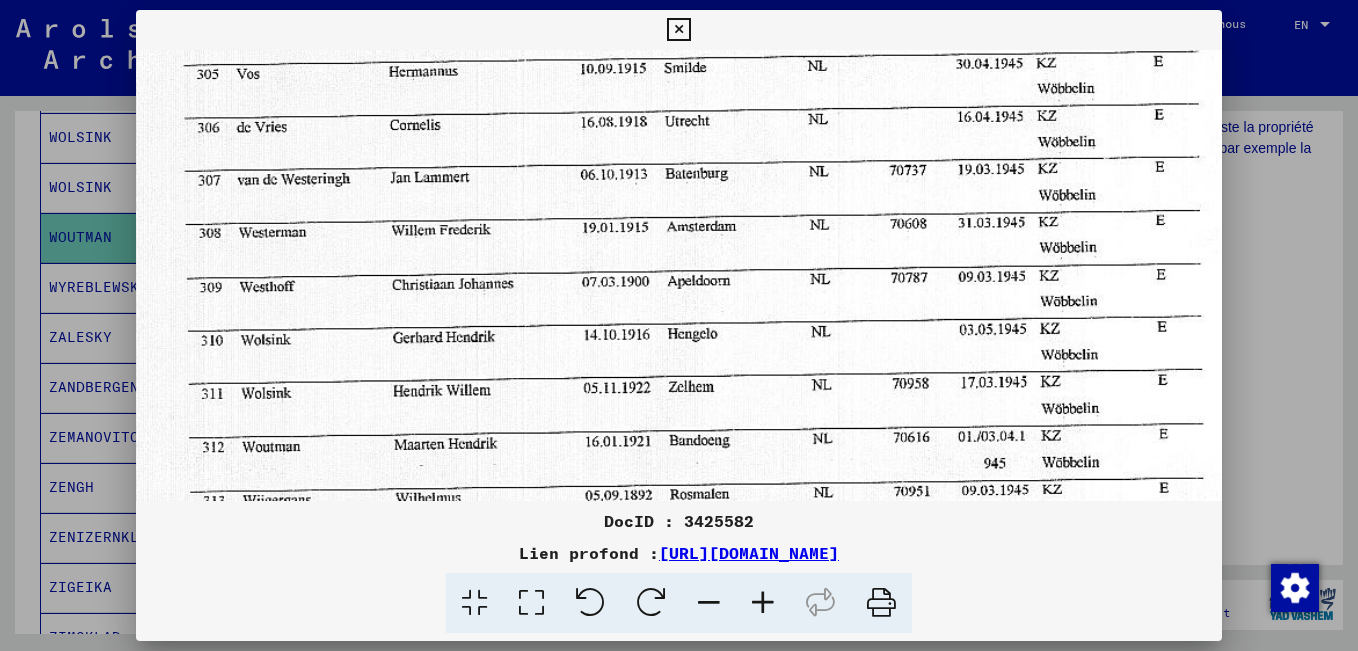 click at bounding box center (691, 206) 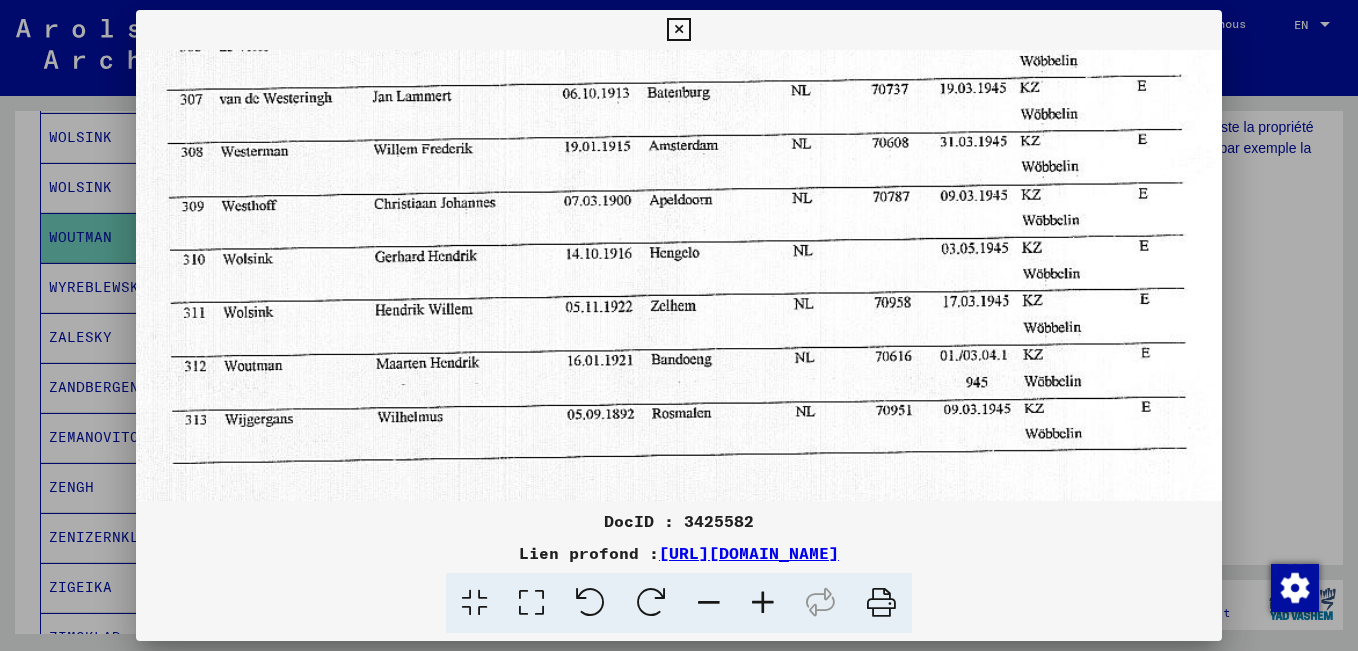 click at bounding box center (673, 125) 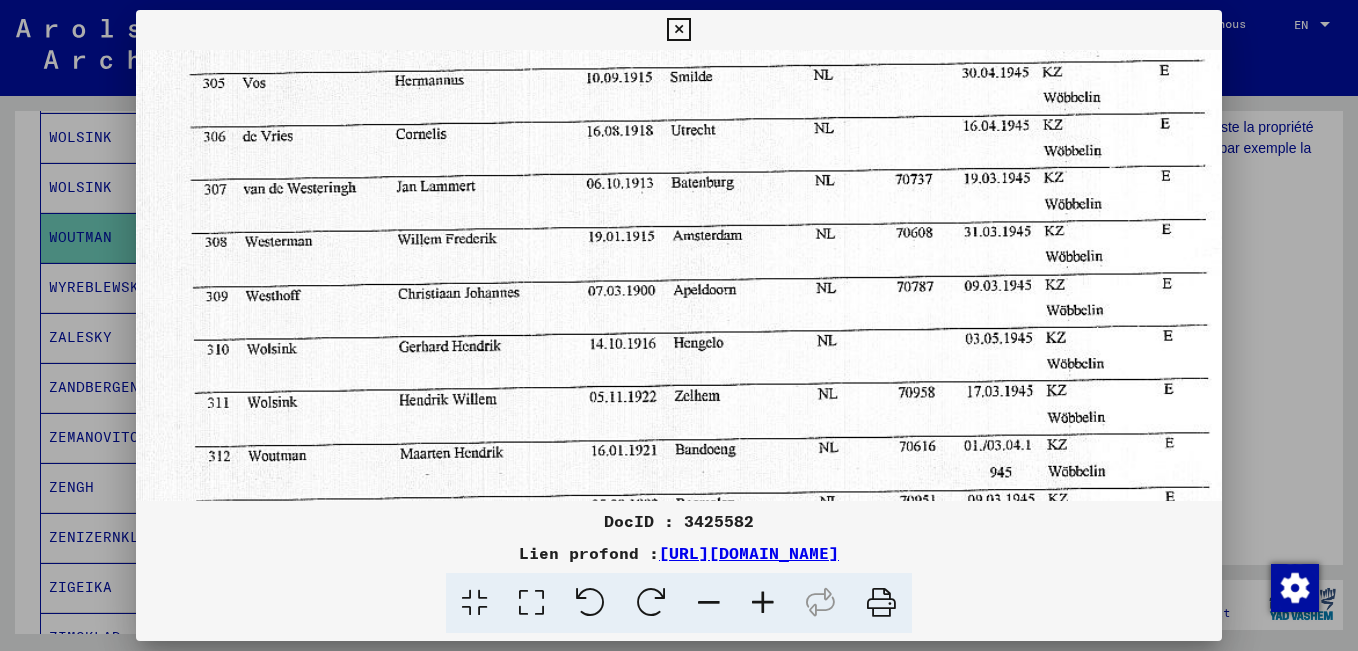 drag, startPoint x: 803, startPoint y: 268, endPoint x: 953, endPoint y: 358, distance: 174.92856 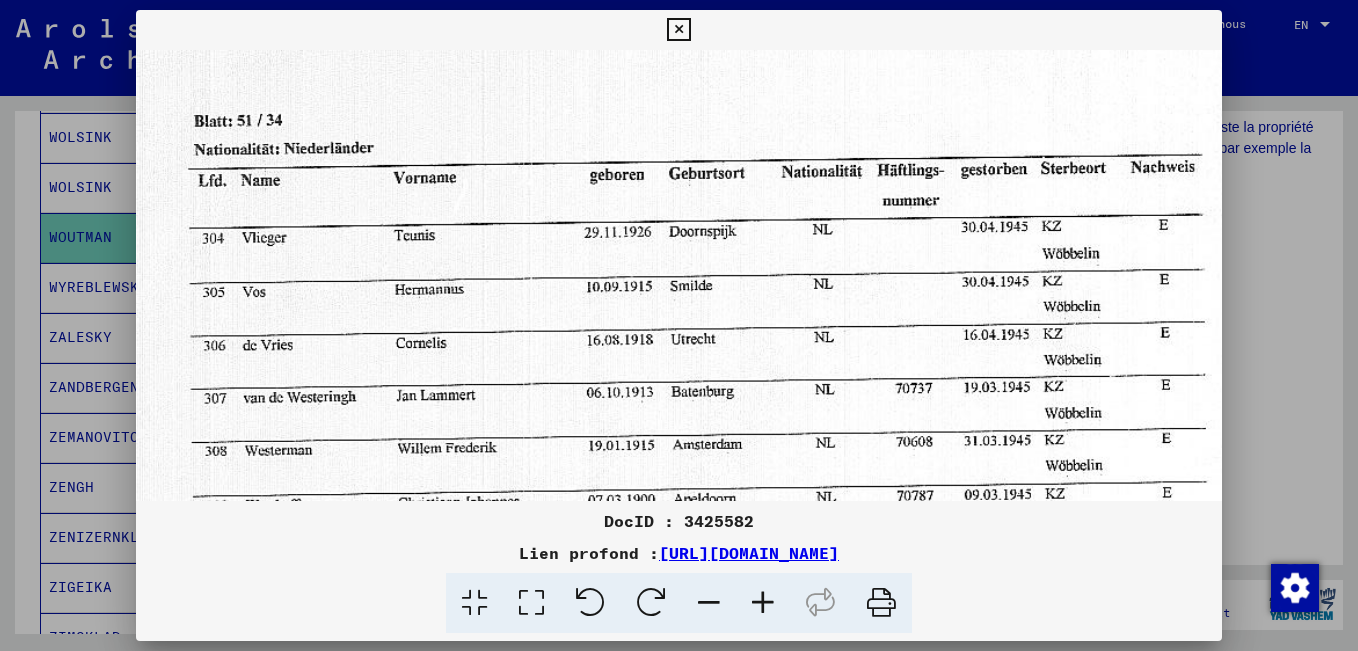 scroll, scrollTop: 0, scrollLeft: 0, axis: both 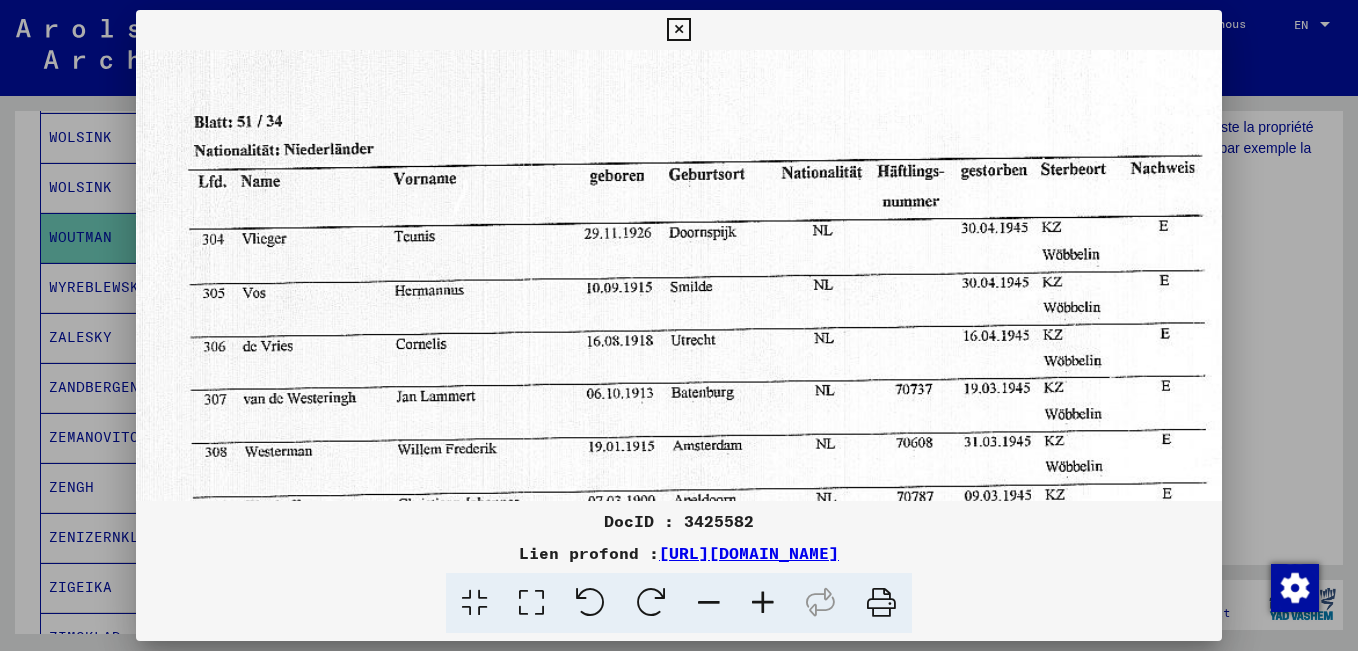 drag, startPoint x: 750, startPoint y: 237, endPoint x: 805, endPoint y: 309, distance: 90.60353 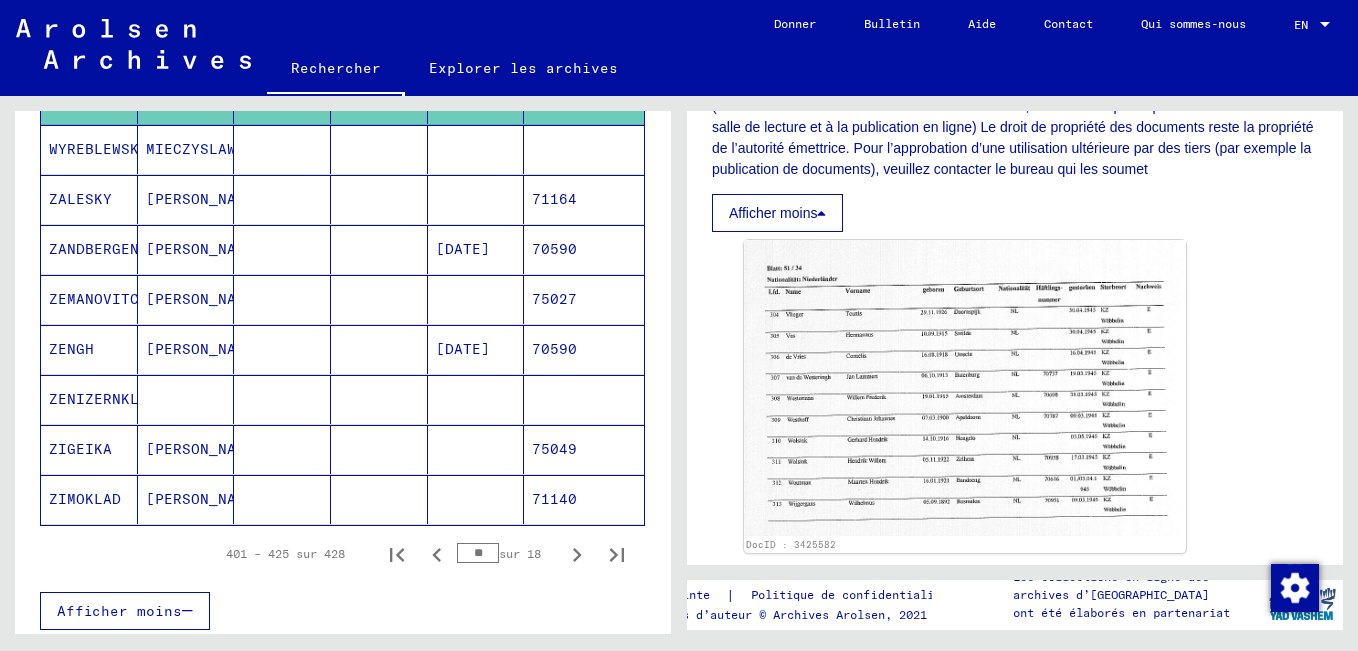 scroll, scrollTop: 1213, scrollLeft: 0, axis: vertical 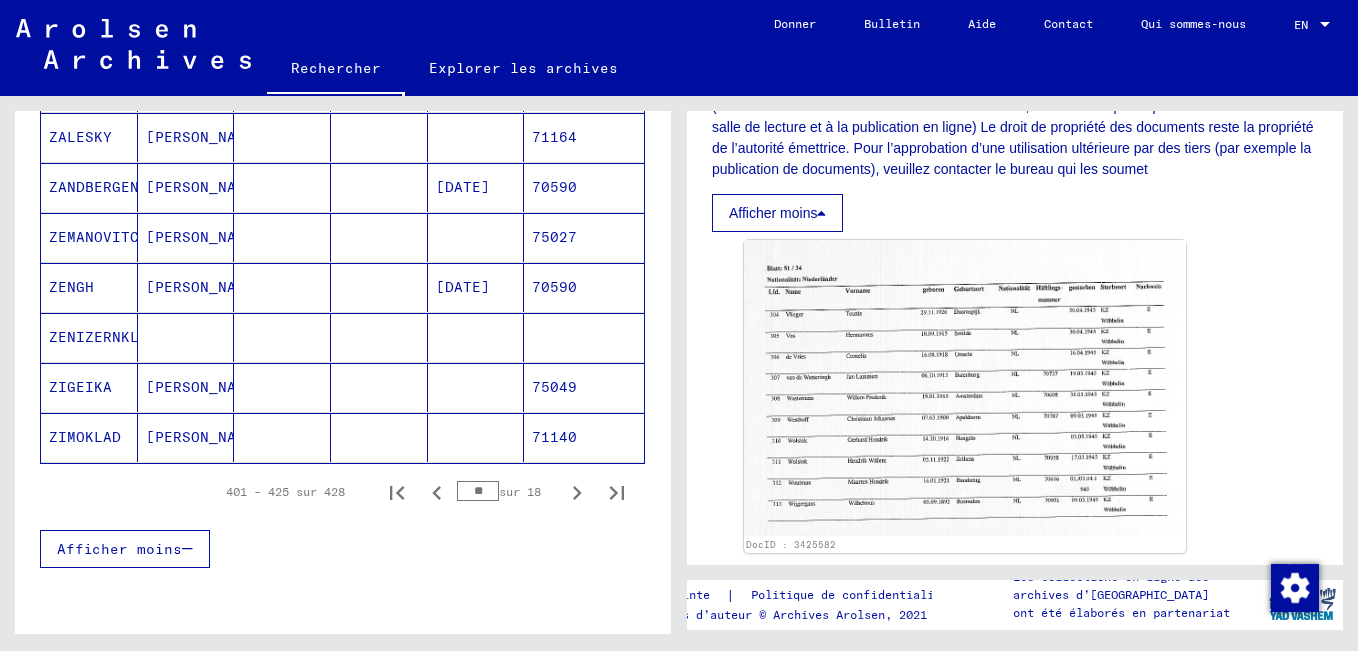 click on "ZENIZERNKLERKAN" at bounding box center (89, 387) 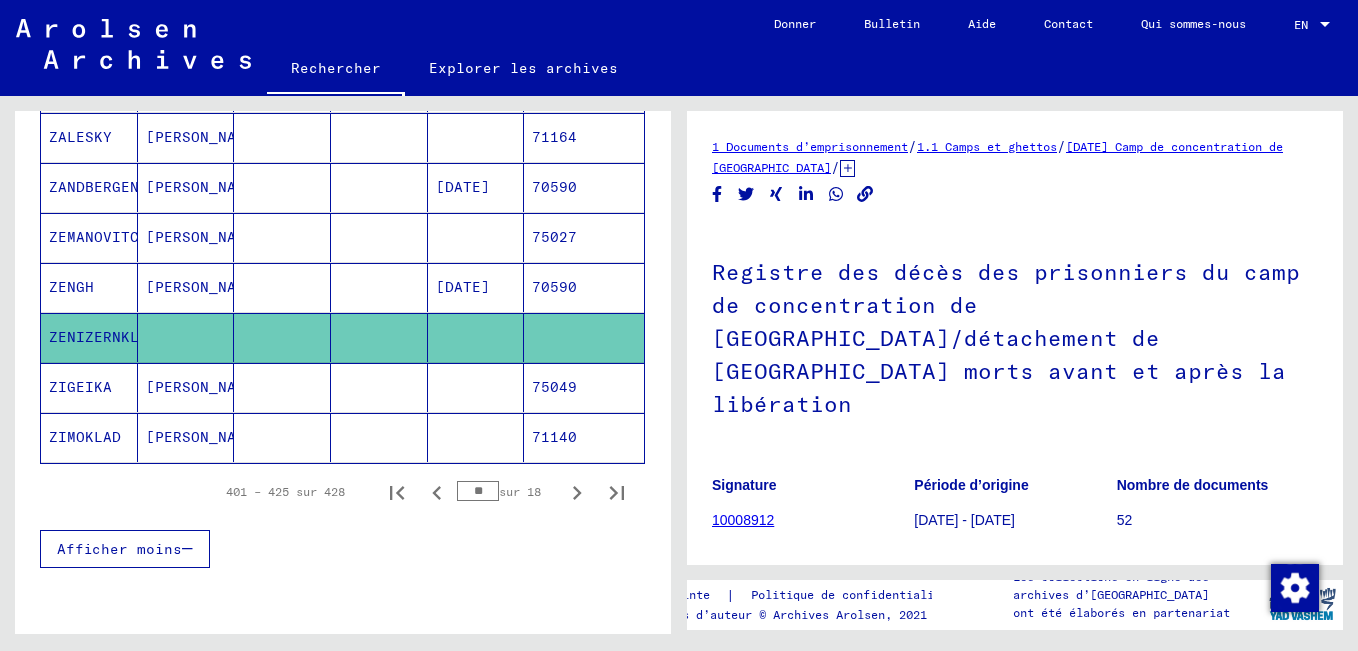 scroll, scrollTop: 0, scrollLeft: 0, axis: both 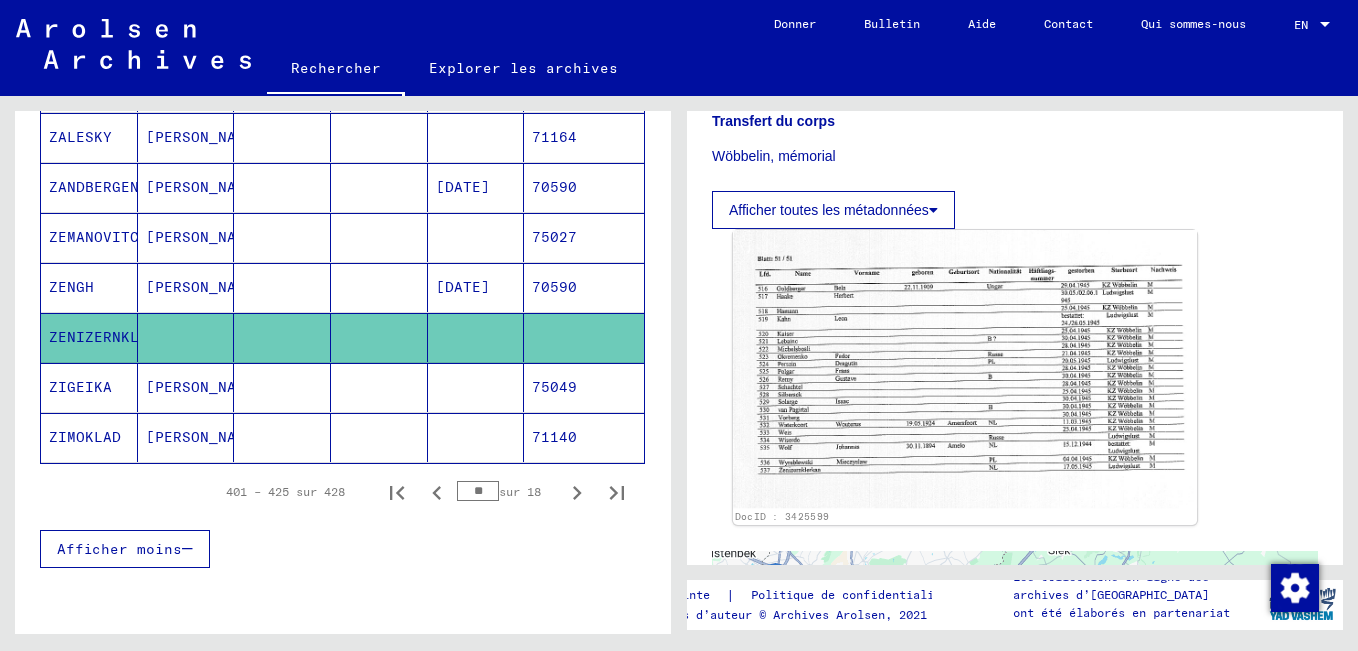 click 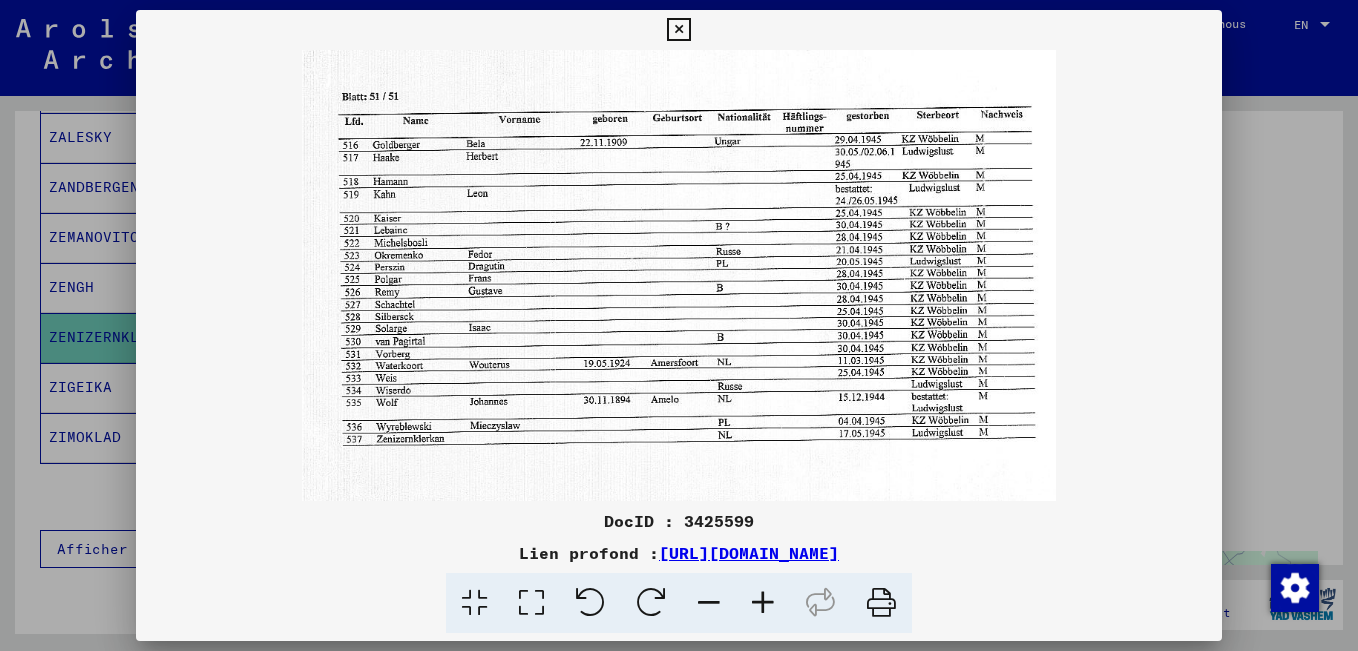 click at bounding box center (763, 603) 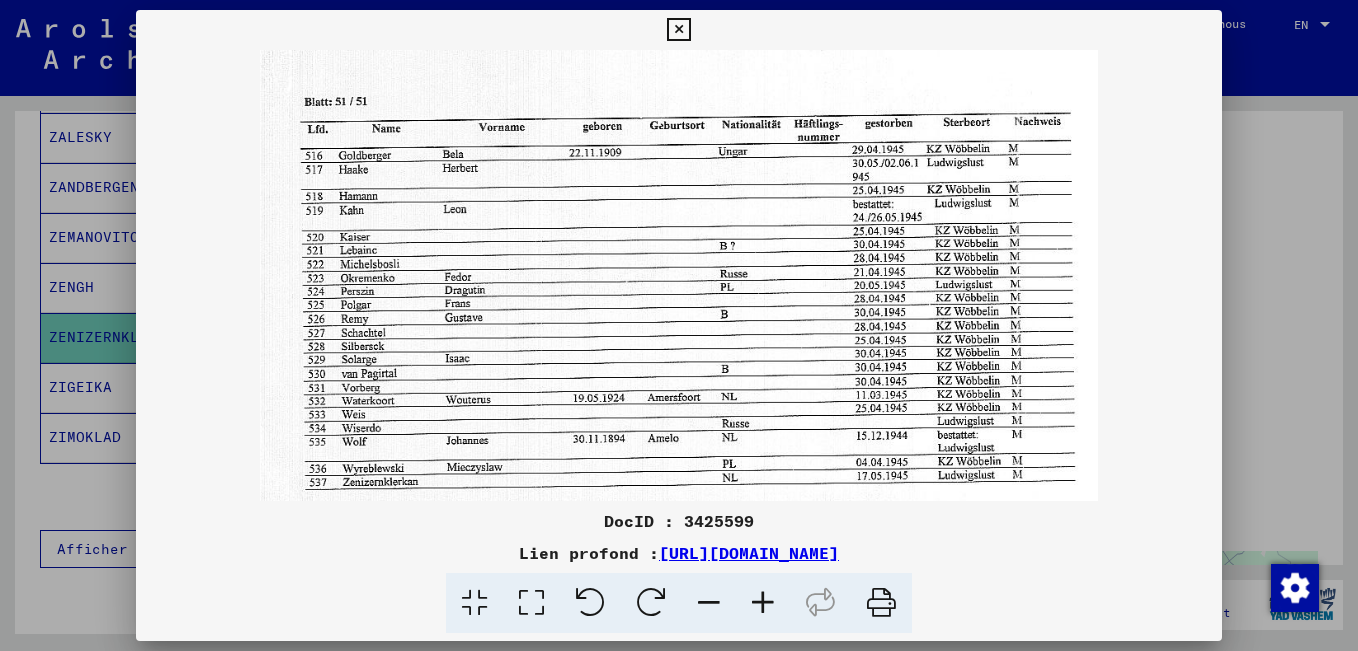 click at bounding box center [763, 603] 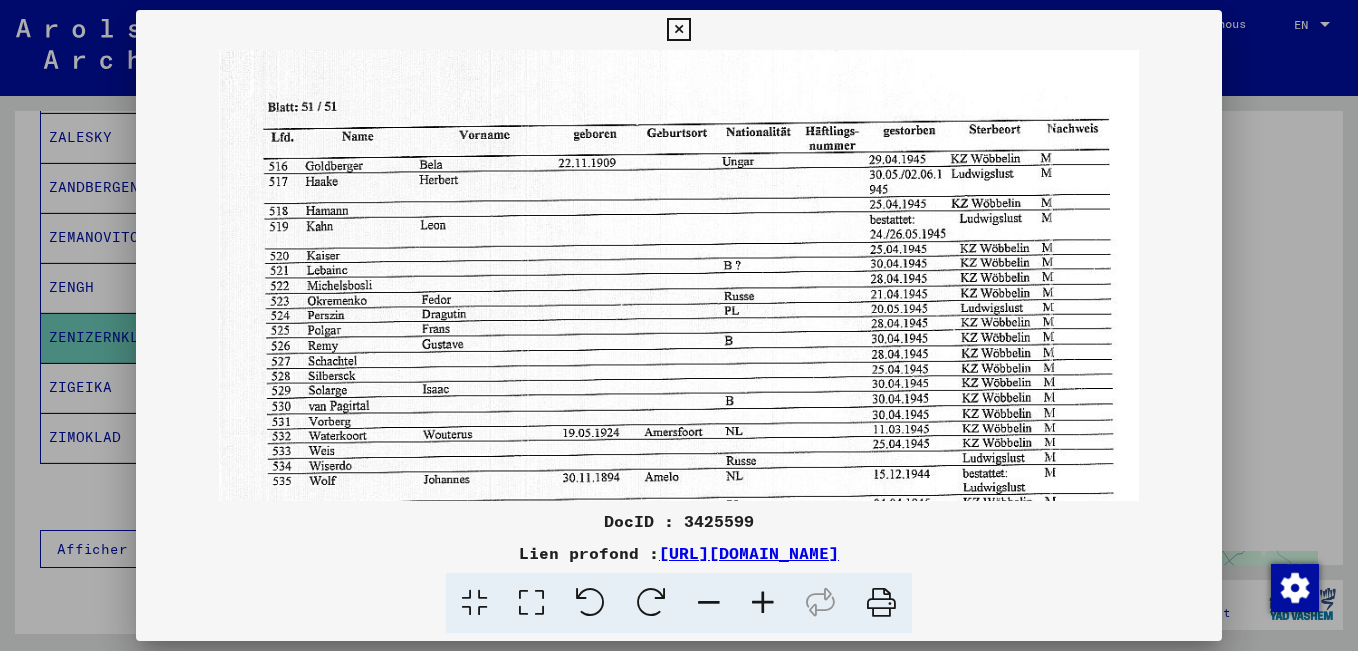 click at bounding box center [763, 603] 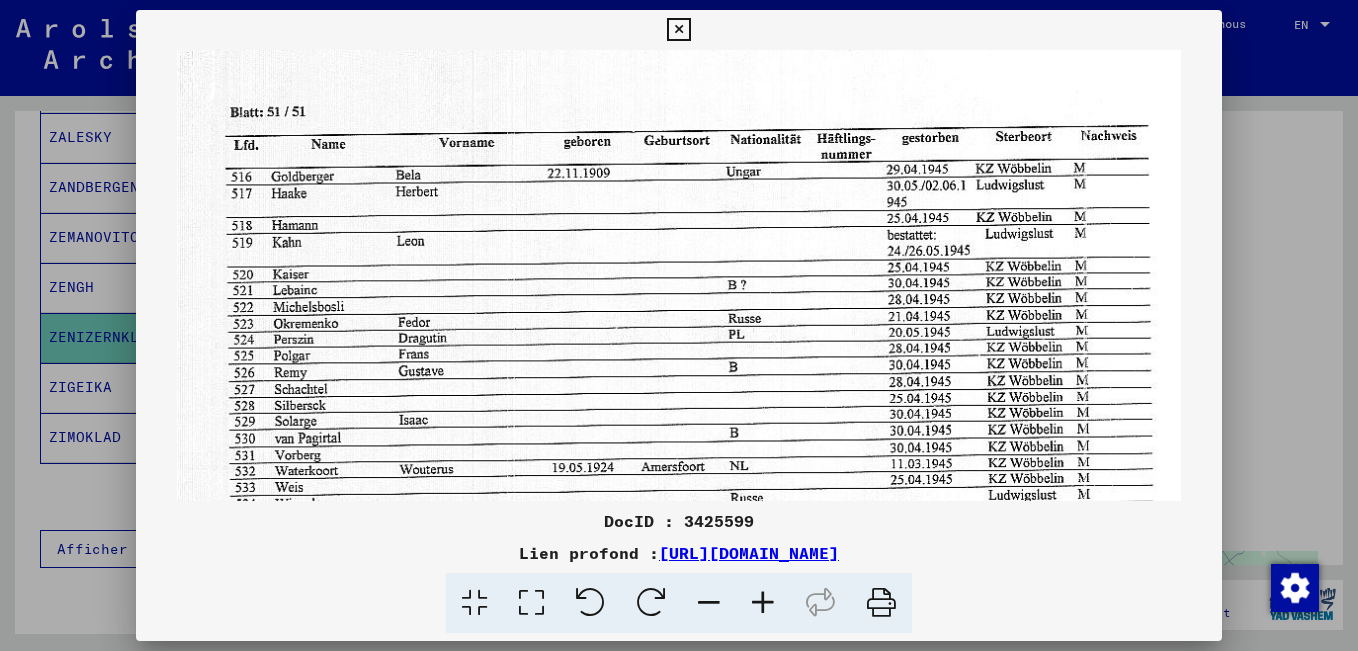 click at bounding box center (763, 603) 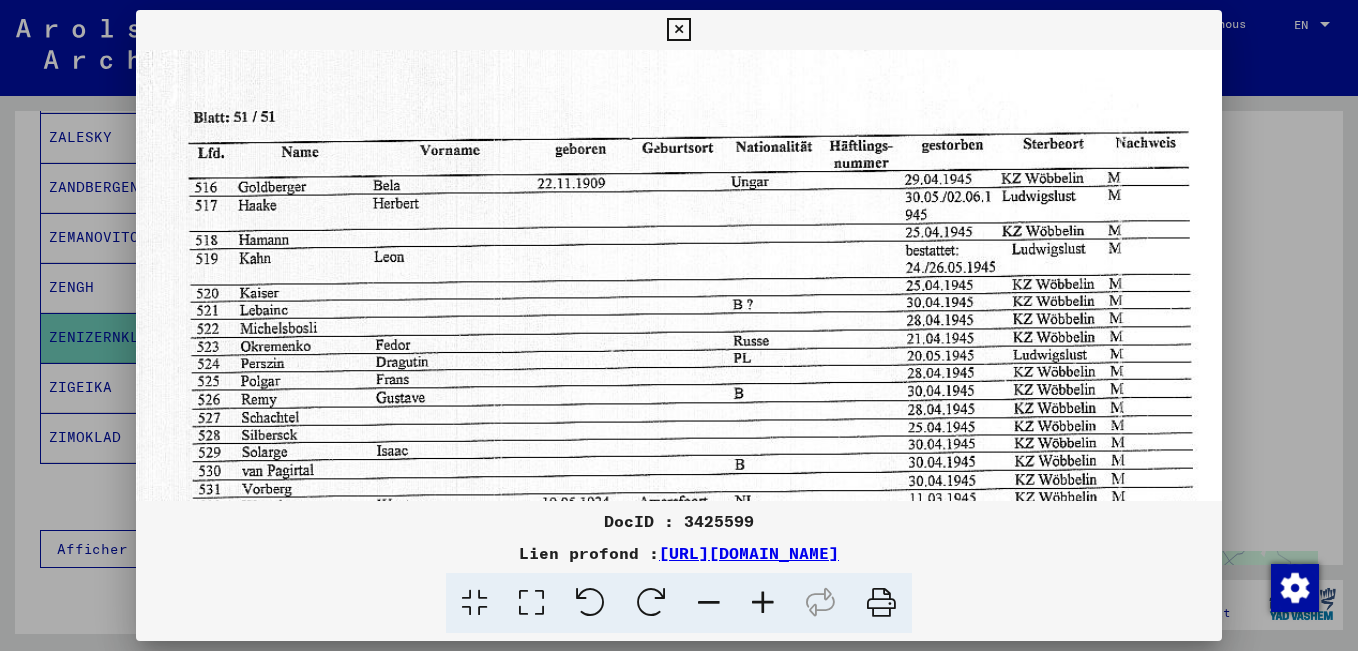 click at bounding box center (763, 603) 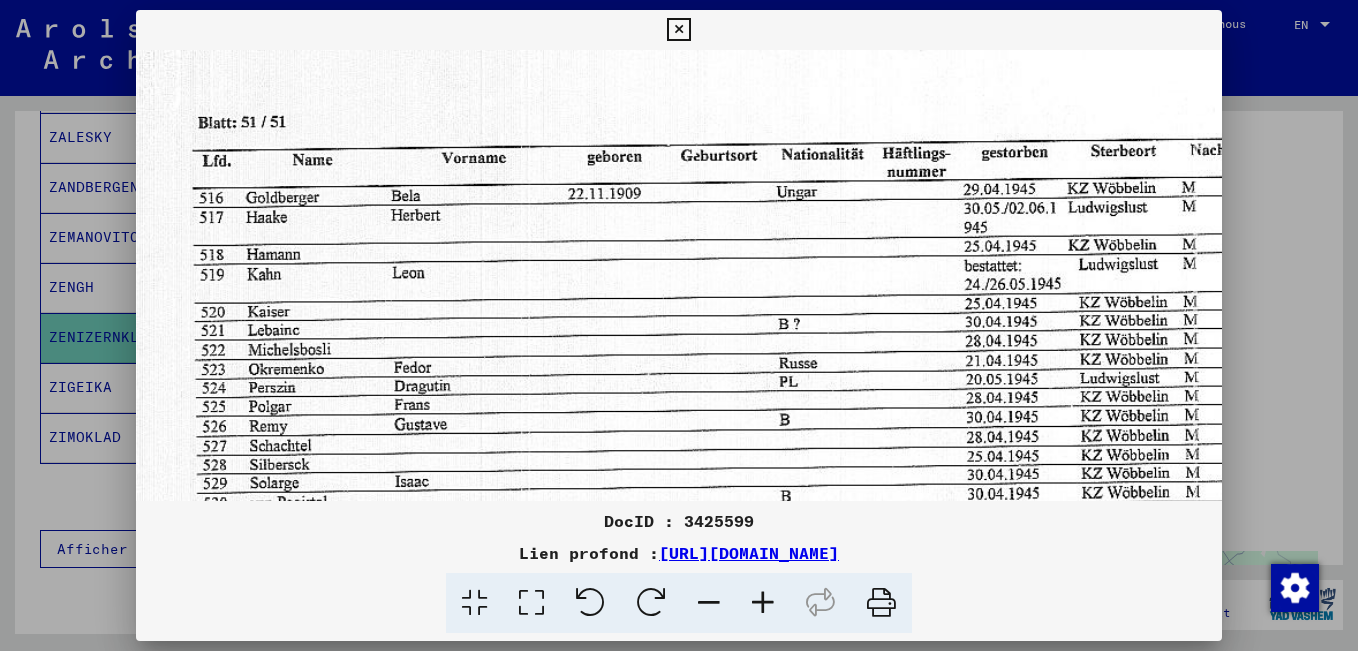 click at bounding box center (763, 603) 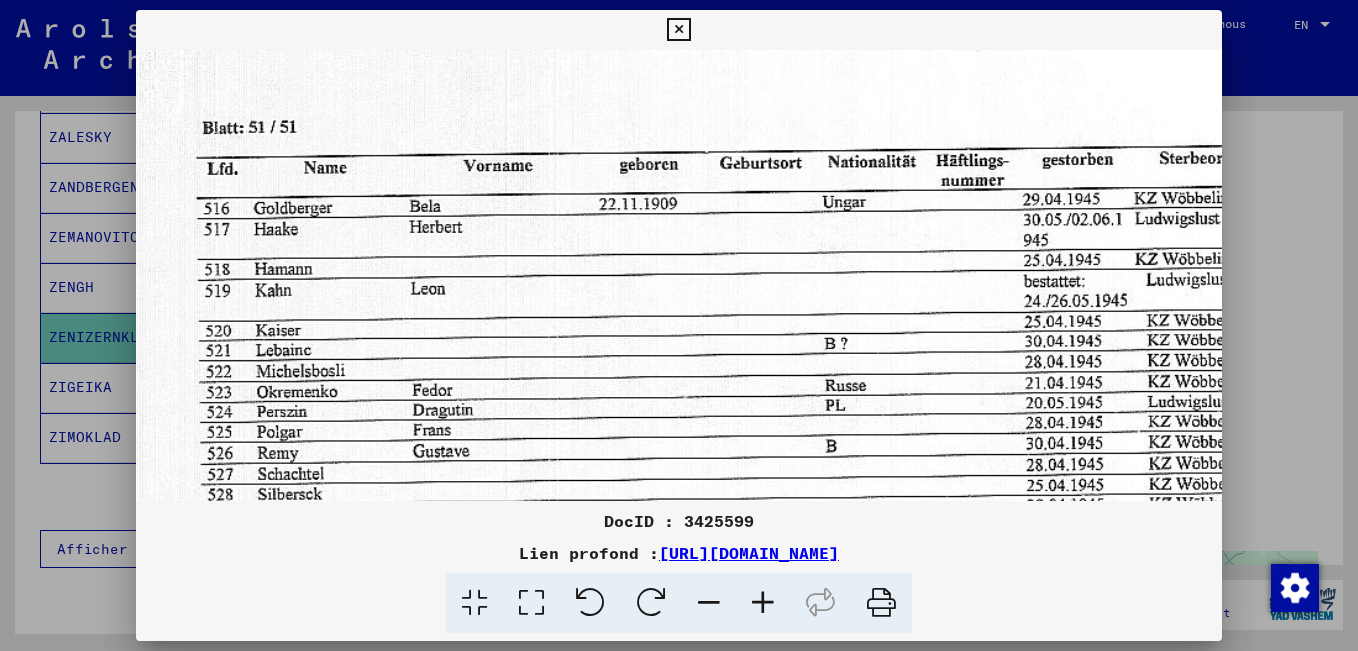 scroll, scrollTop: 3, scrollLeft: 151, axis: both 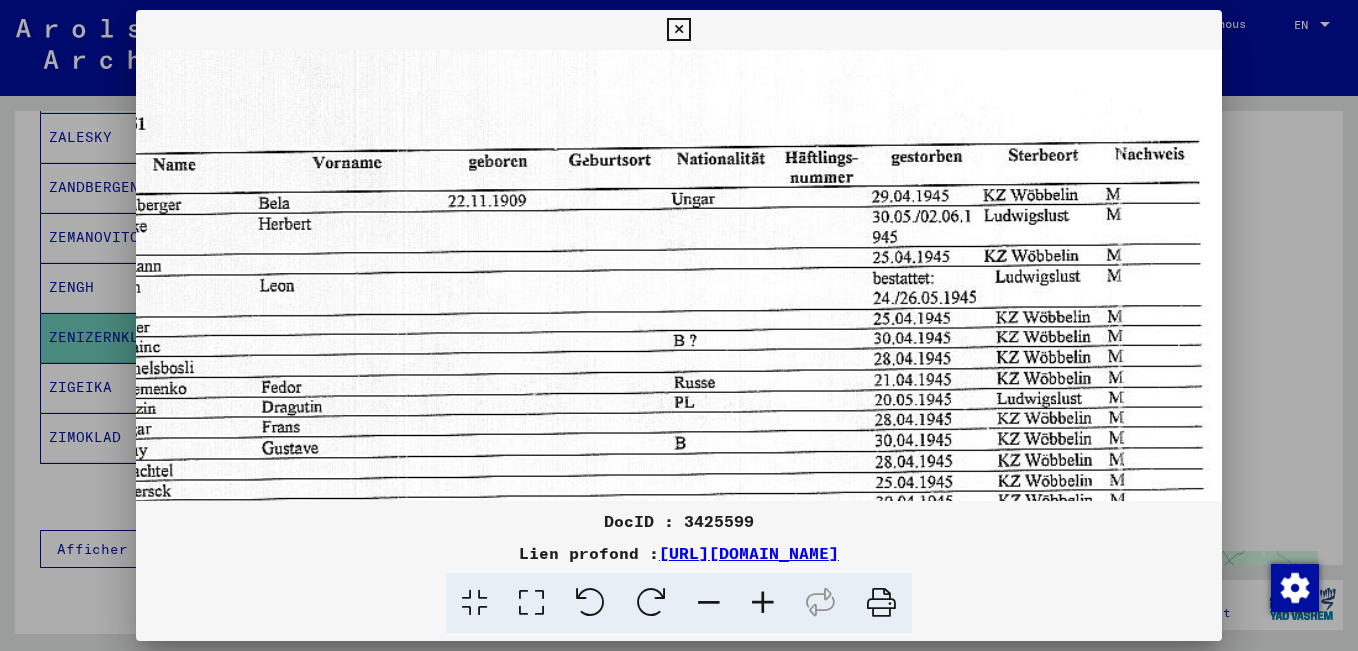 click at bounding box center (612, 422) 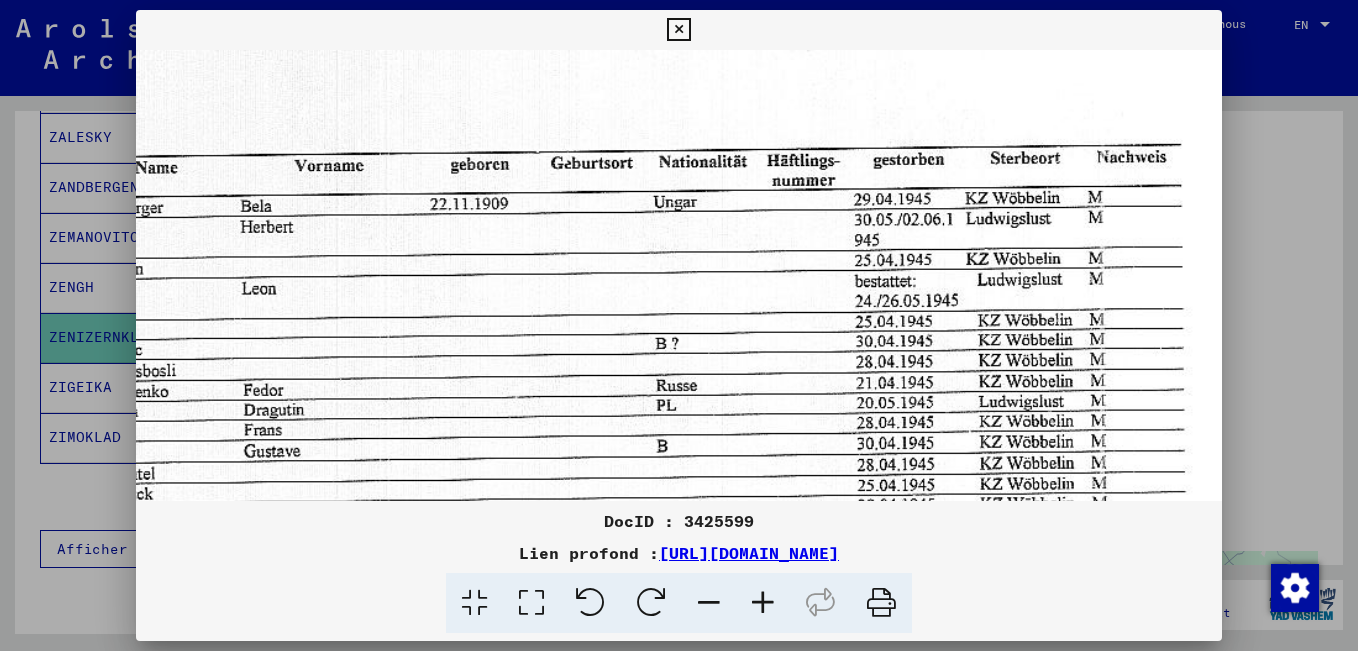 scroll, scrollTop: 0, scrollLeft: 0, axis: both 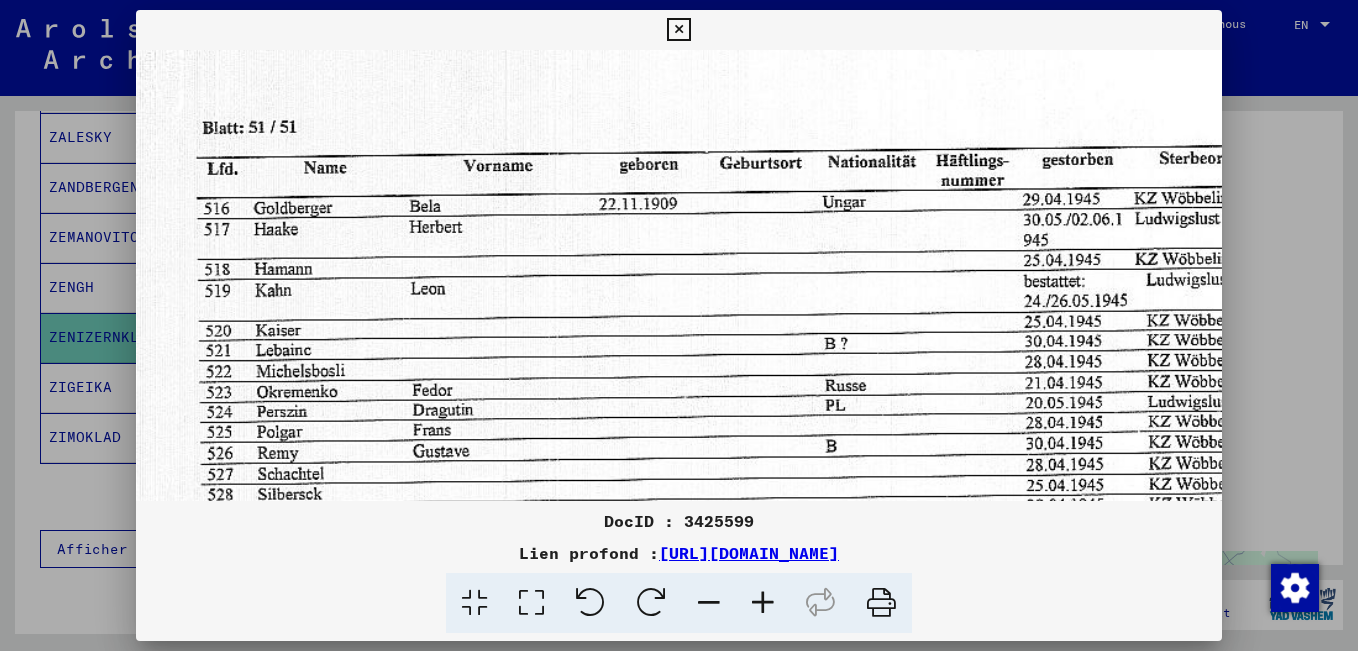 drag, startPoint x: 900, startPoint y: 308, endPoint x: 1167, endPoint y: 369, distance: 273.87955 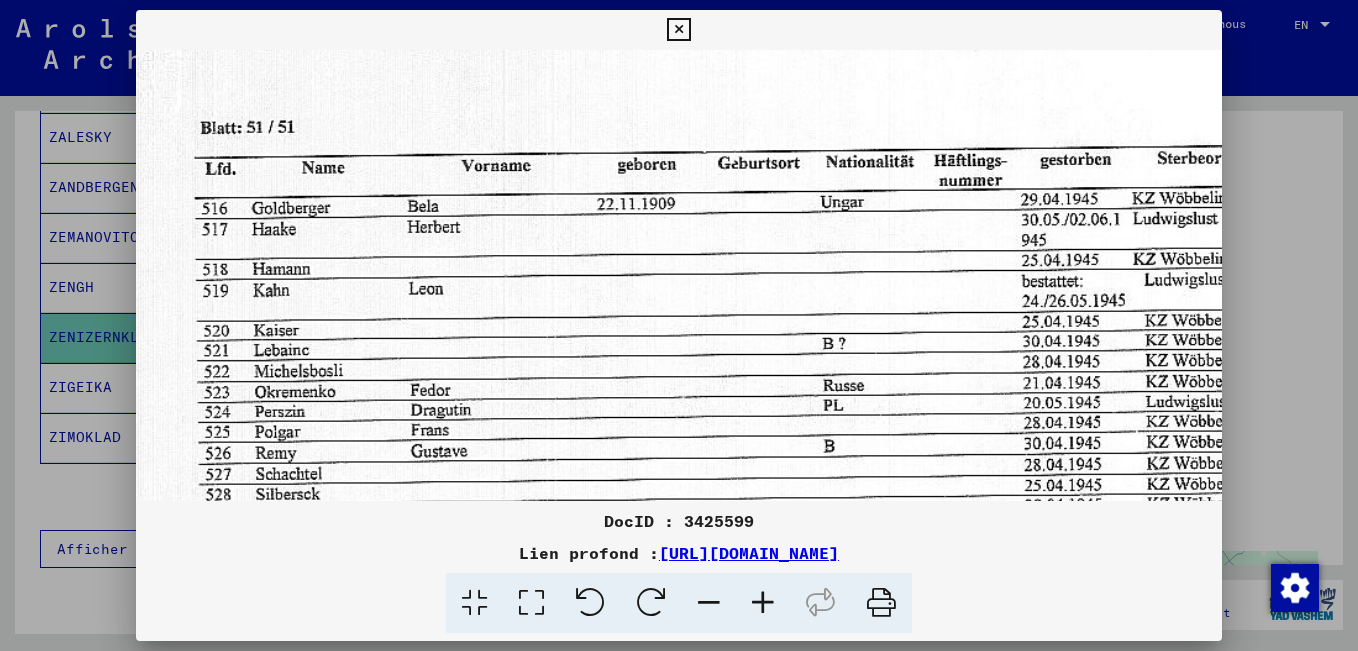 click at bounding box center (763, 603) 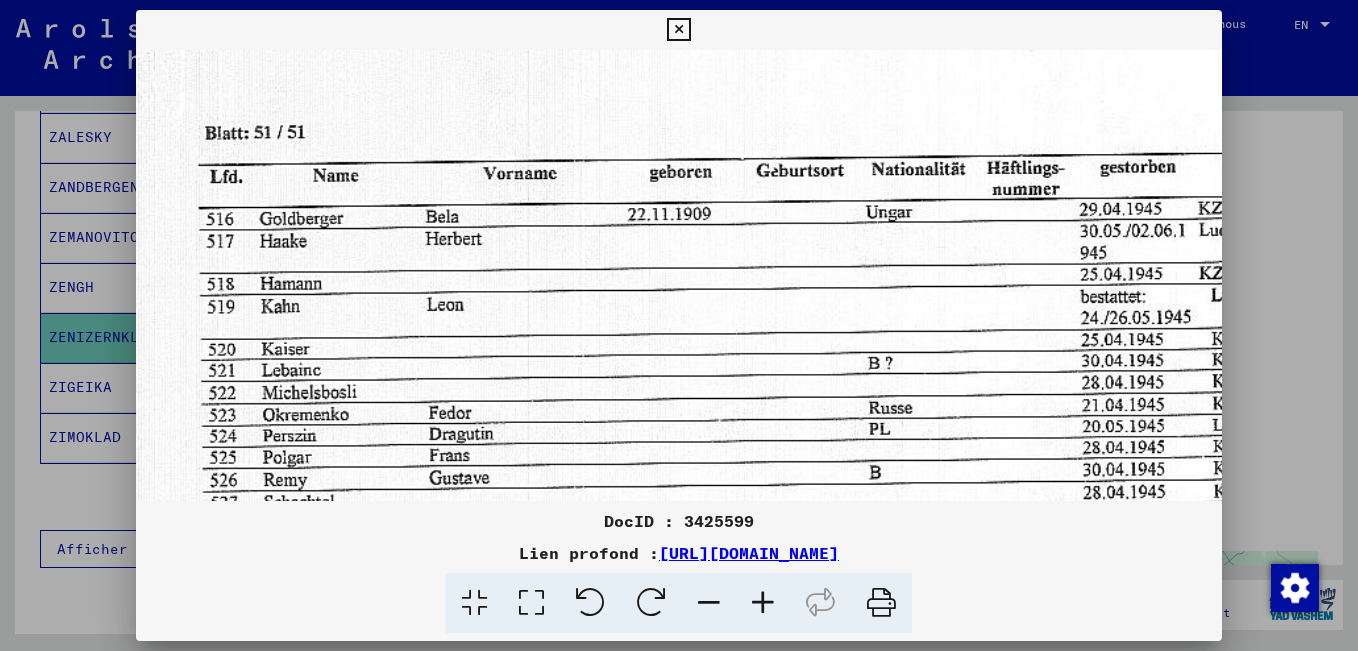 click at bounding box center [763, 603] 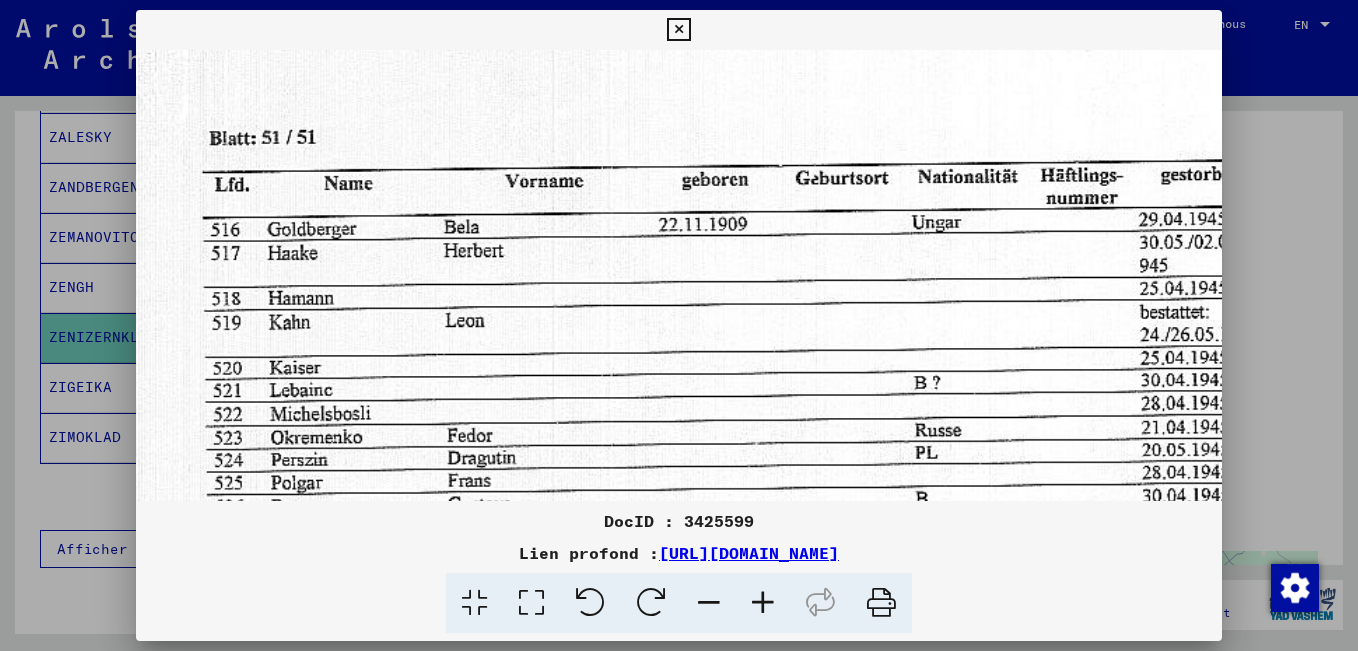 click at bounding box center [678, 30] 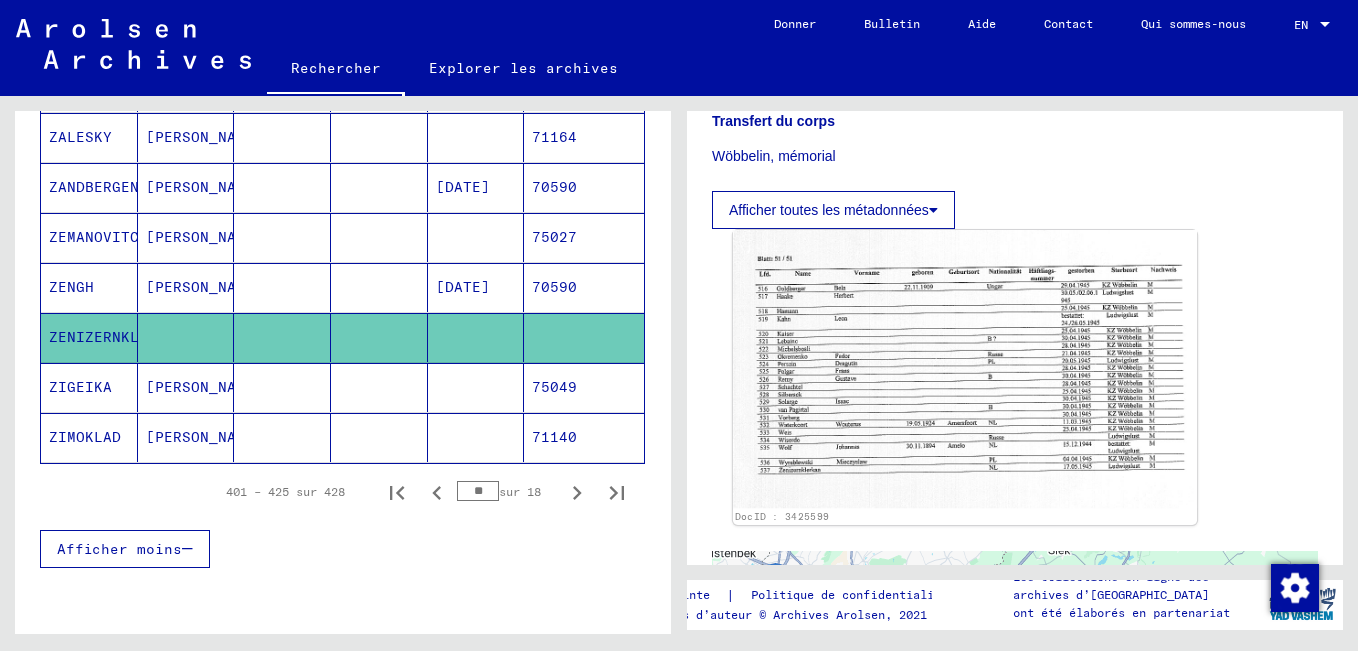 click 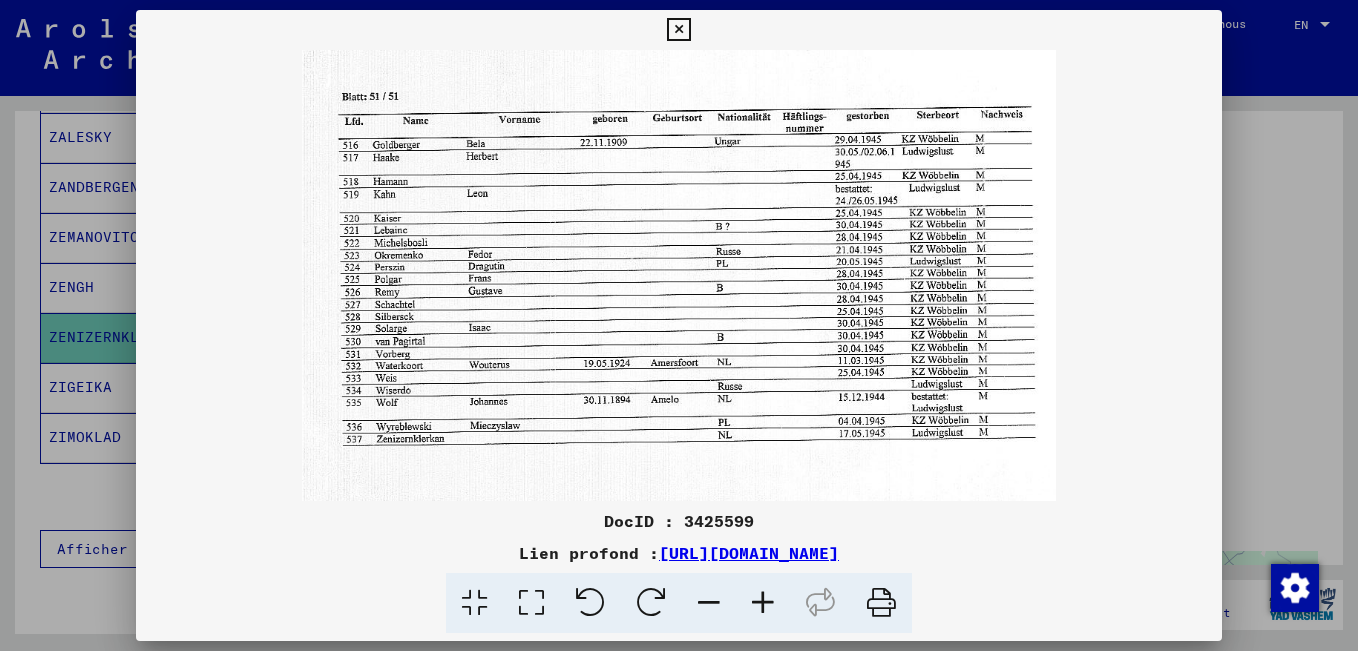 drag, startPoint x: 627, startPoint y: 351, endPoint x: 607, endPoint y: 282, distance: 71.8401 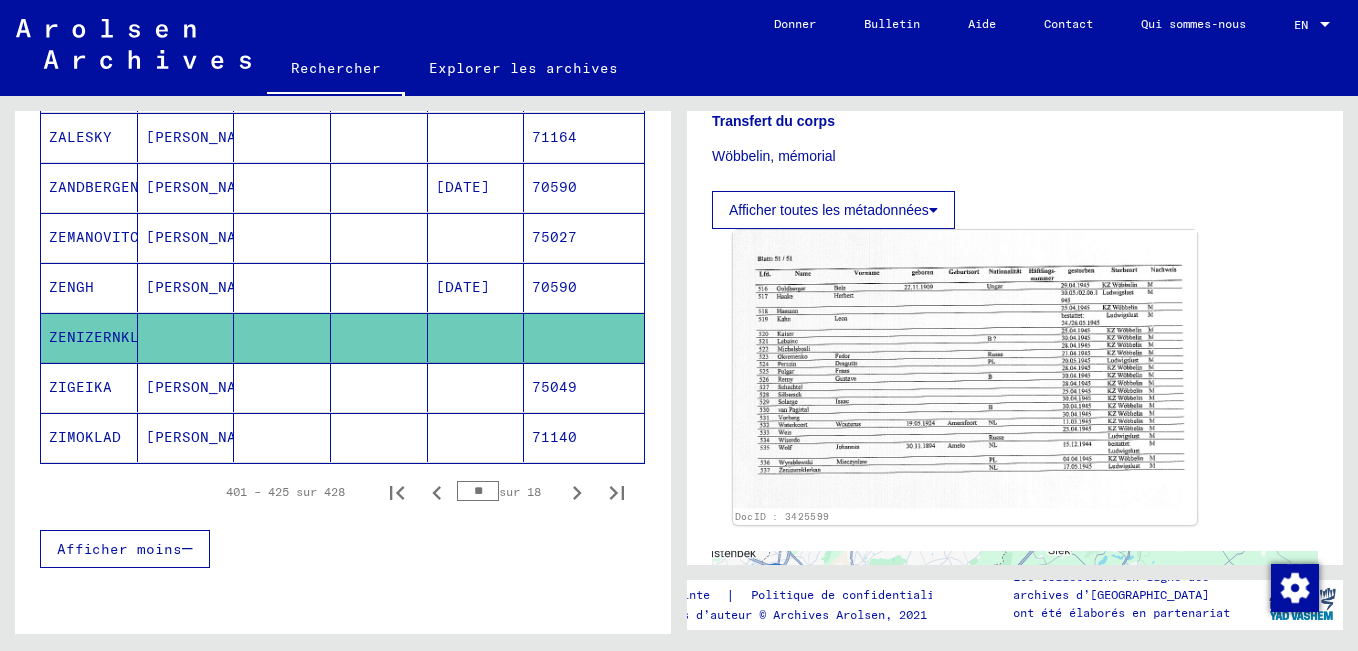 click 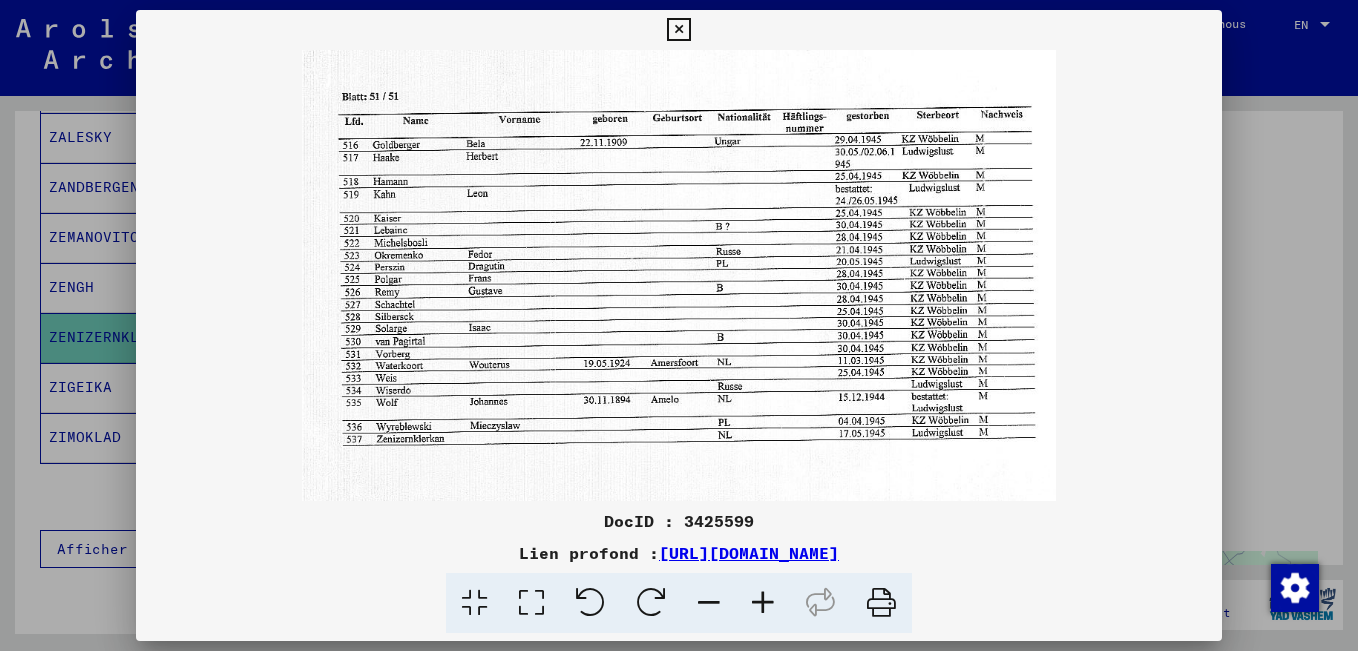 click at bounding box center [763, 603] 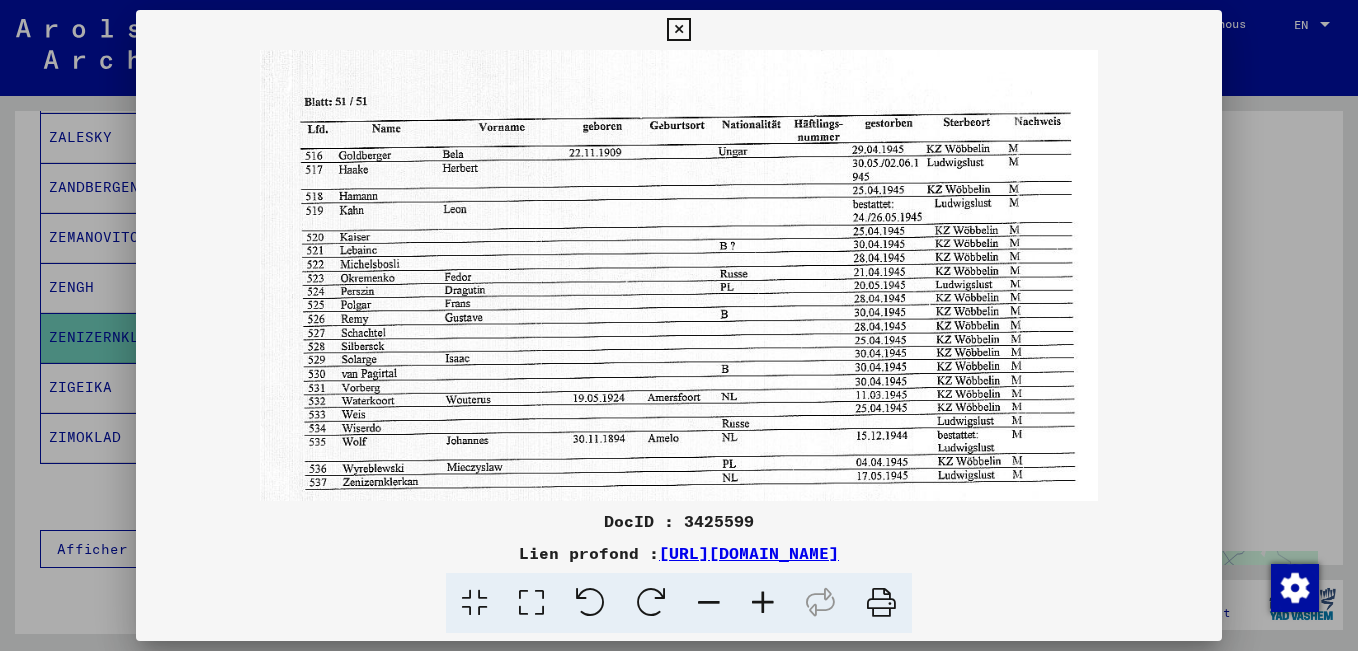 click at bounding box center (763, 603) 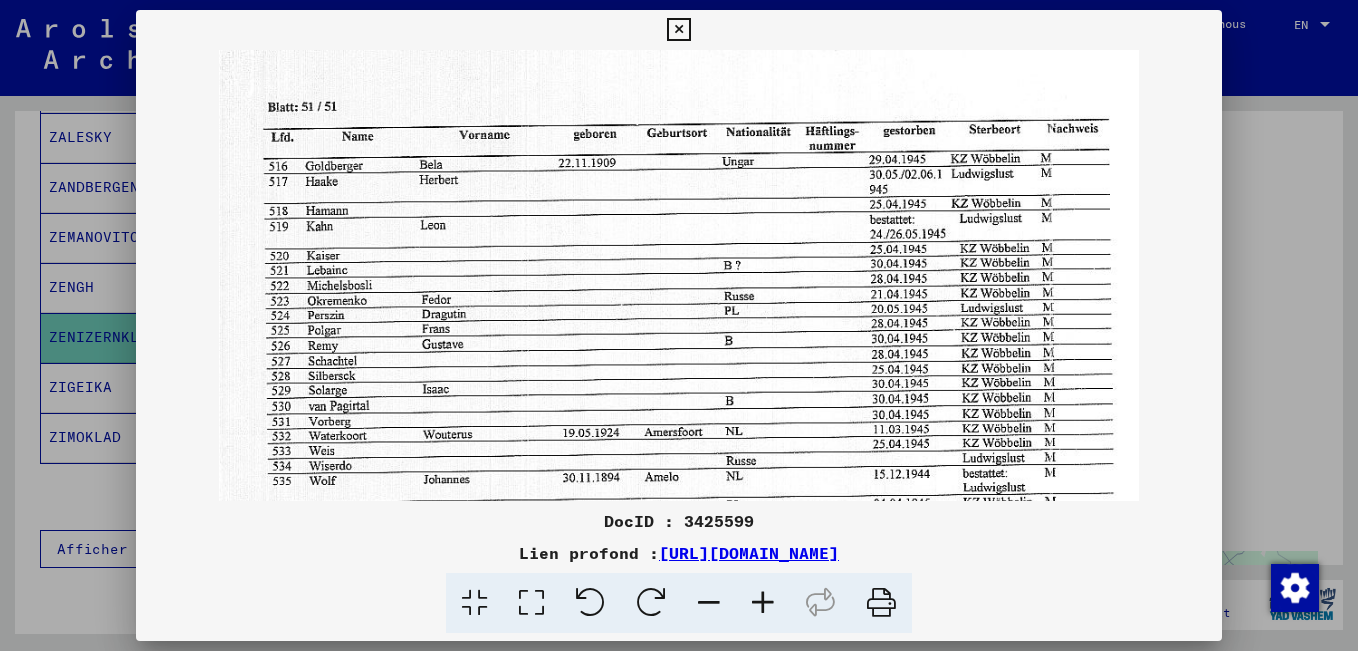 click at bounding box center (763, 603) 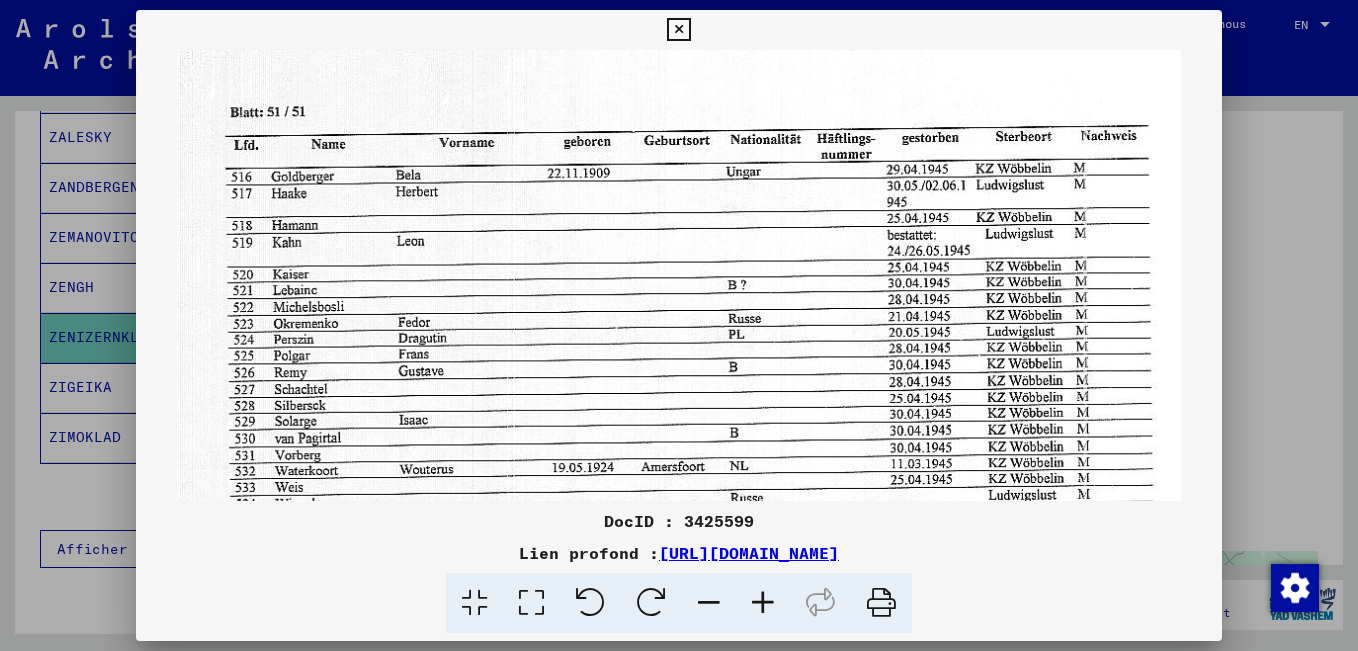 scroll, scrollTop: 150, scrollLeft: 0, axis: vertical 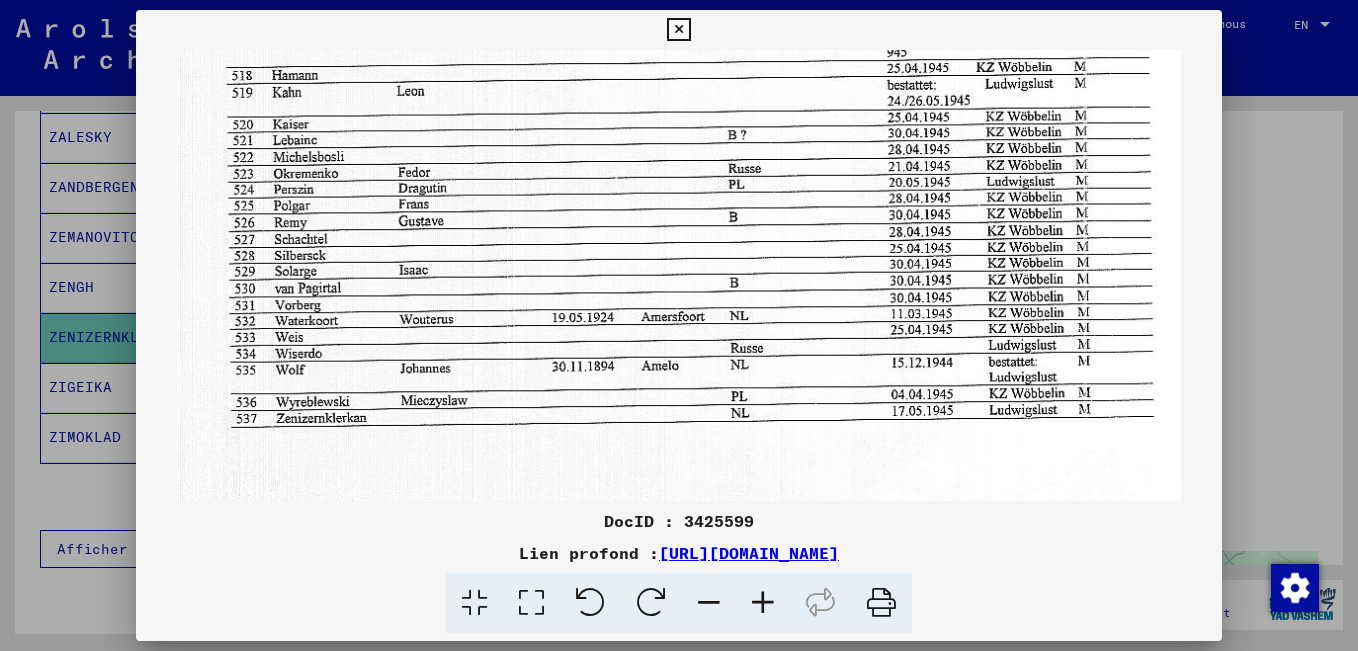 drag, startPoint x: 474, startPoint y: 399, endPoint x: 449, endPoint y: 225, distance: 175.7868 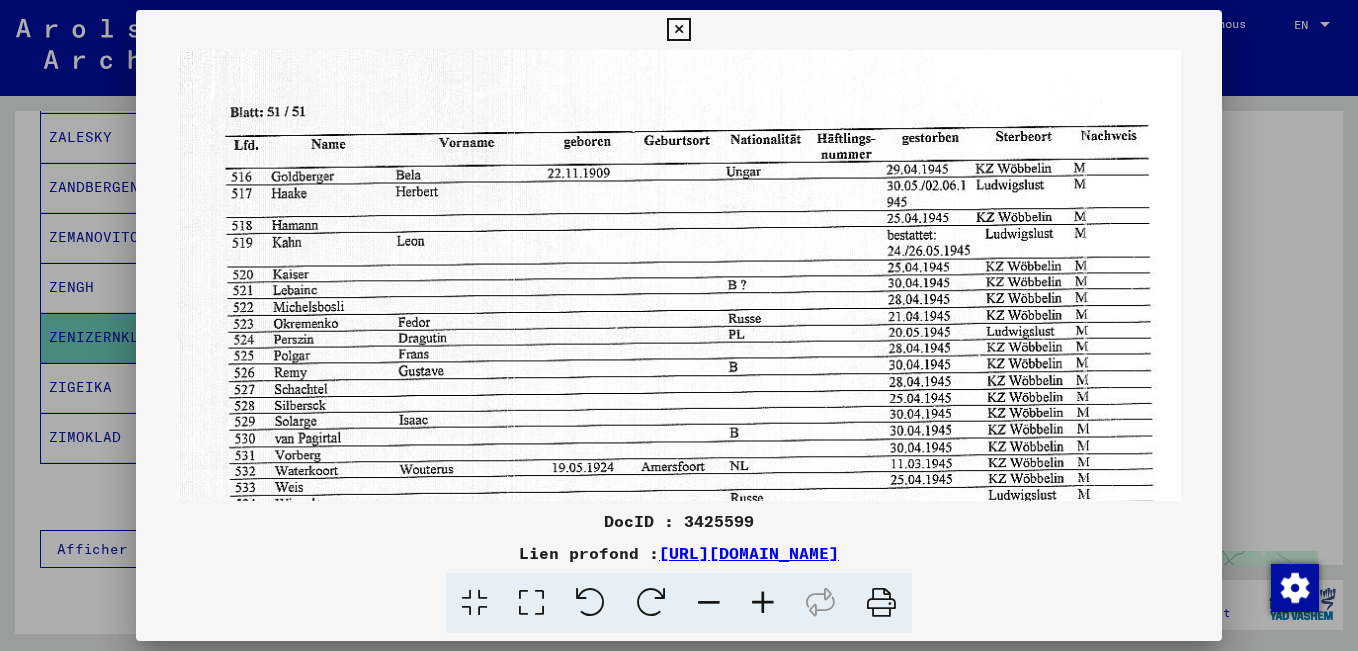 drag, startPoint x: 481, startPoint y: 407, endPoint x: 486, endPoint y: 360, distance: 47.26521 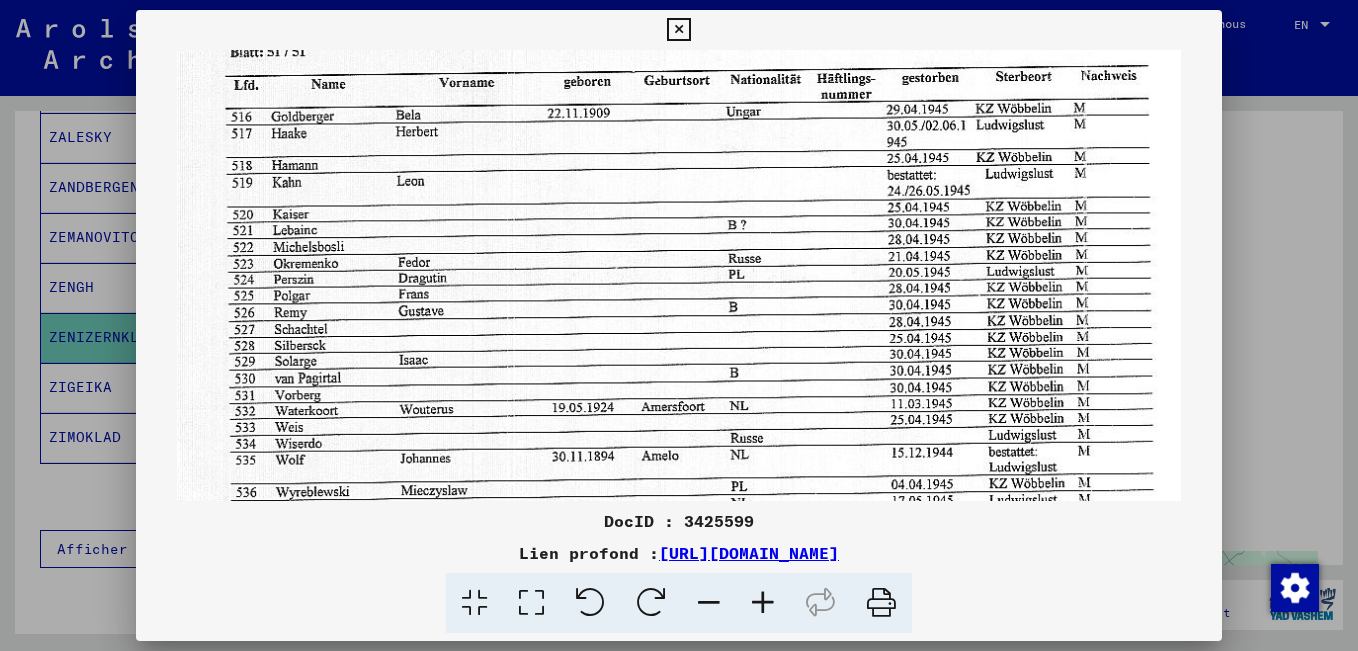 scroll, scrollTop: 150, scrollLeft: 0, axis: vertical 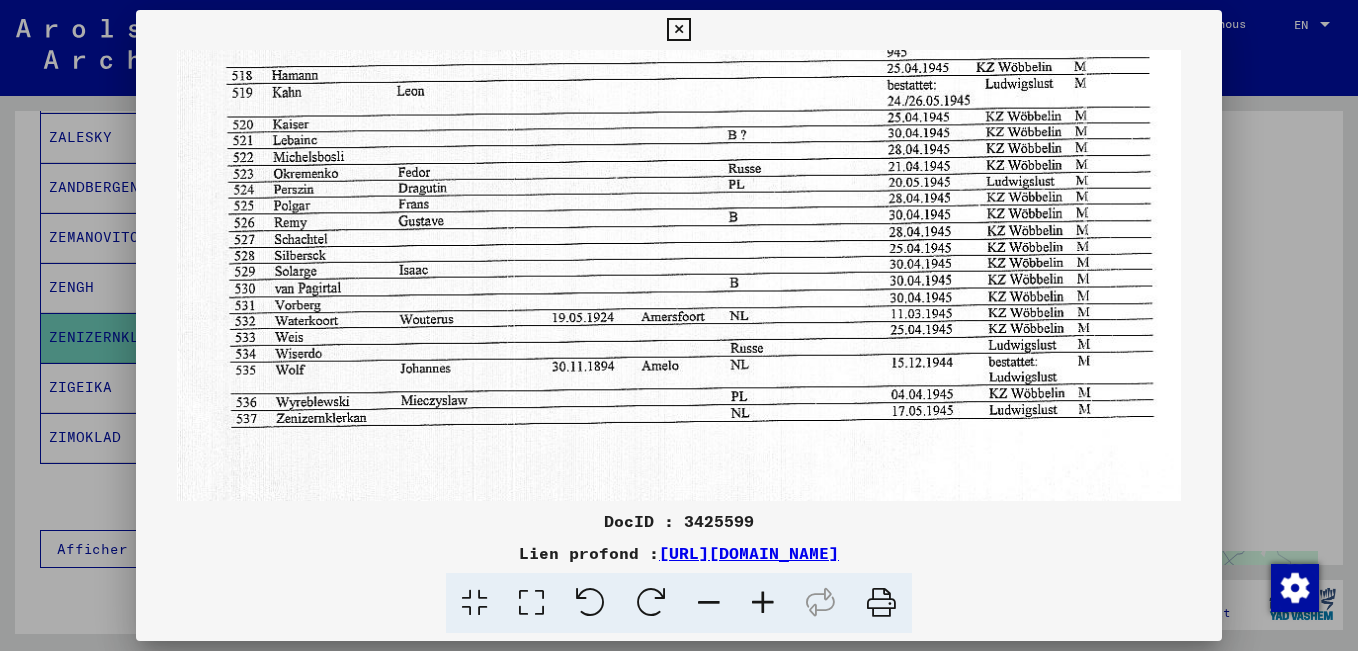 drag, startPoint x: 477, startPoint y: 418, endPoint x: 435, endPoint y: 290, distance: 134.71451 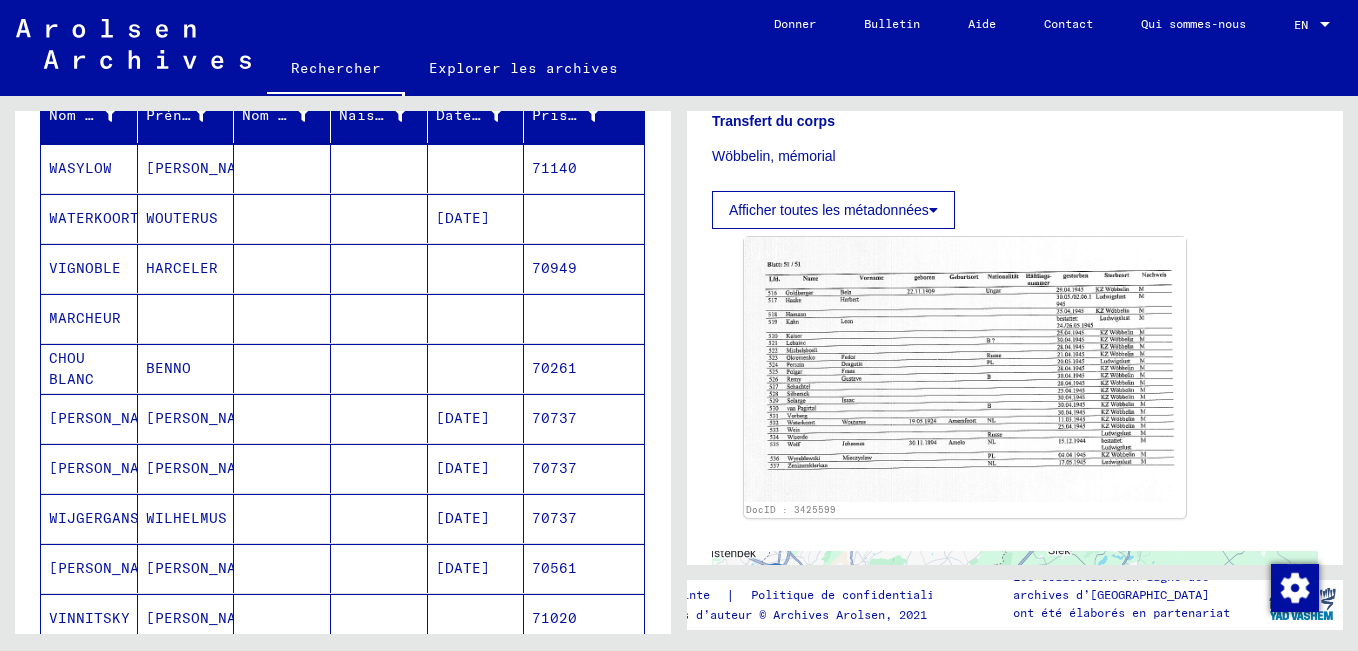 scroll, scrollTop: 213, scrollLeft: 0, axis: vertical 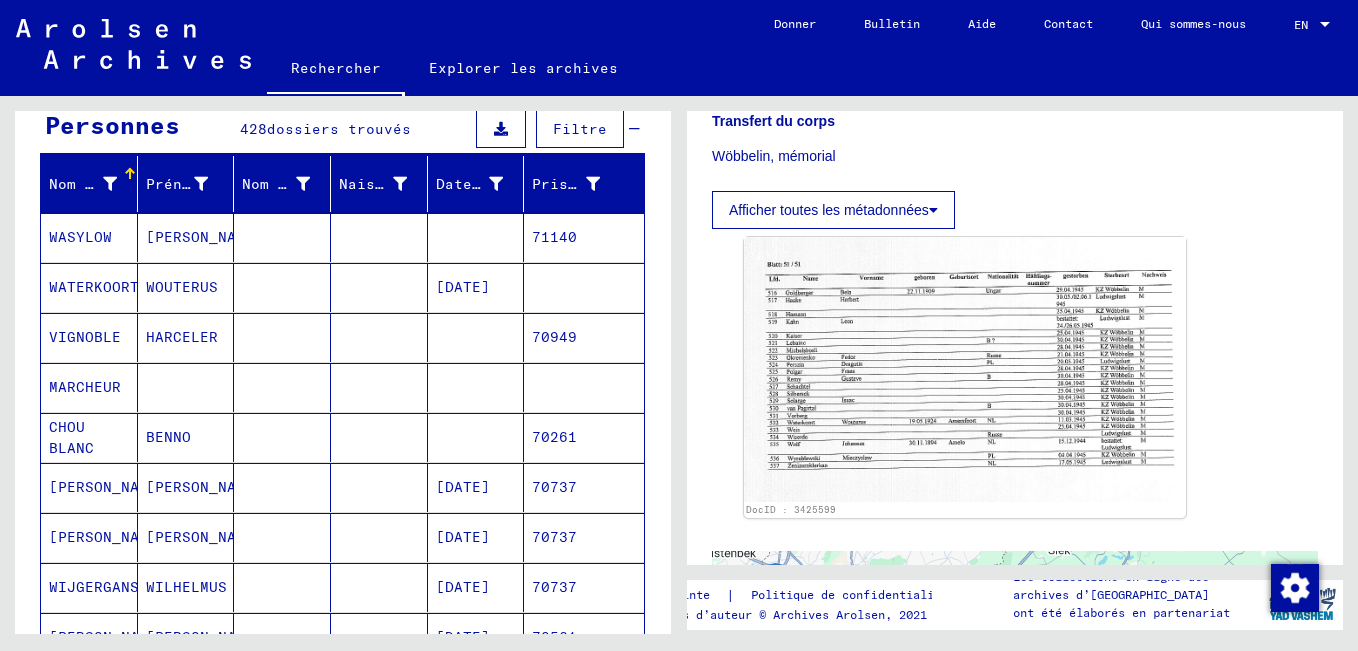 drag, startPoint x: 253, startPoint y: 427, endPoint x: 262, endPoint y: 390, distance: 38.078865 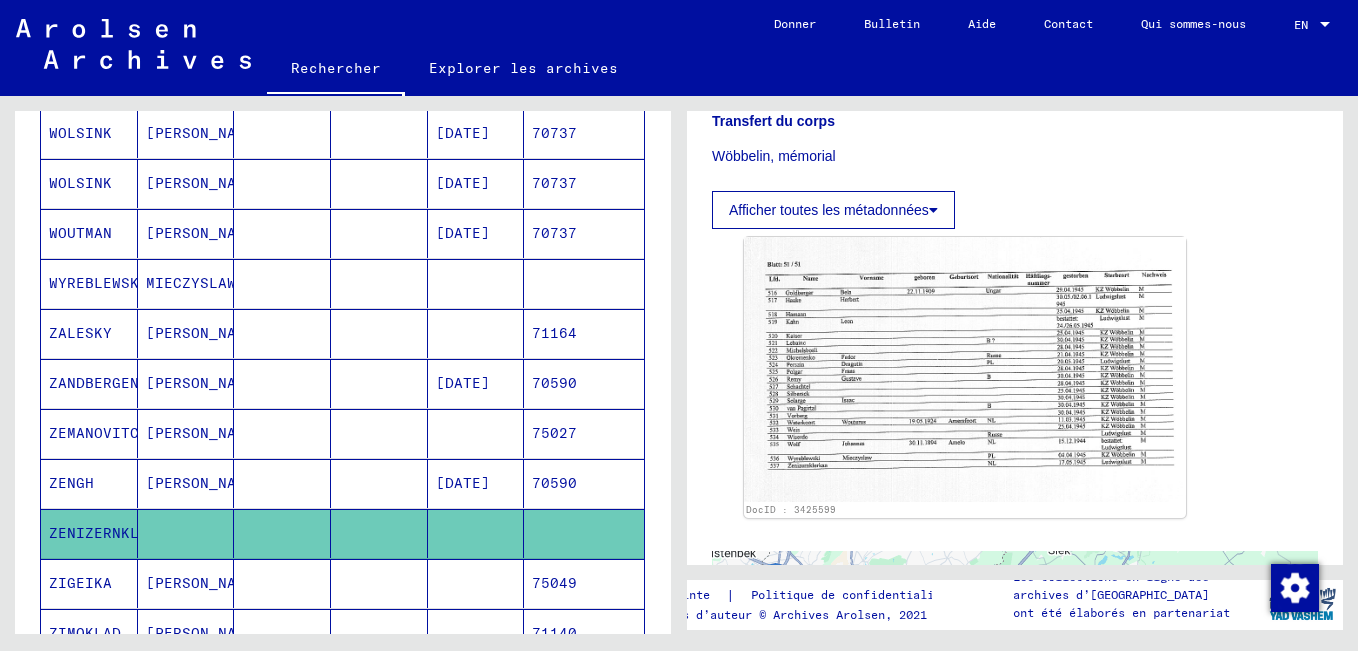 scroll, scrollTop: 1213, scrollLeft: 0, axis: vertical 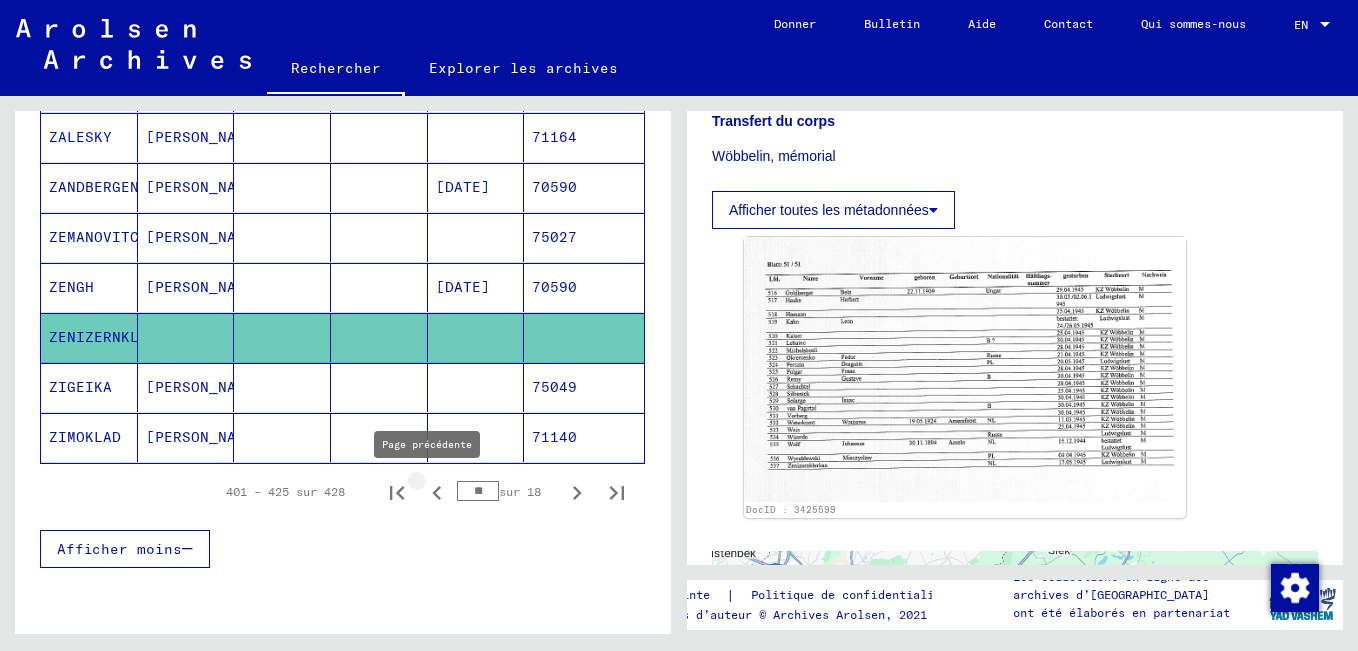 click 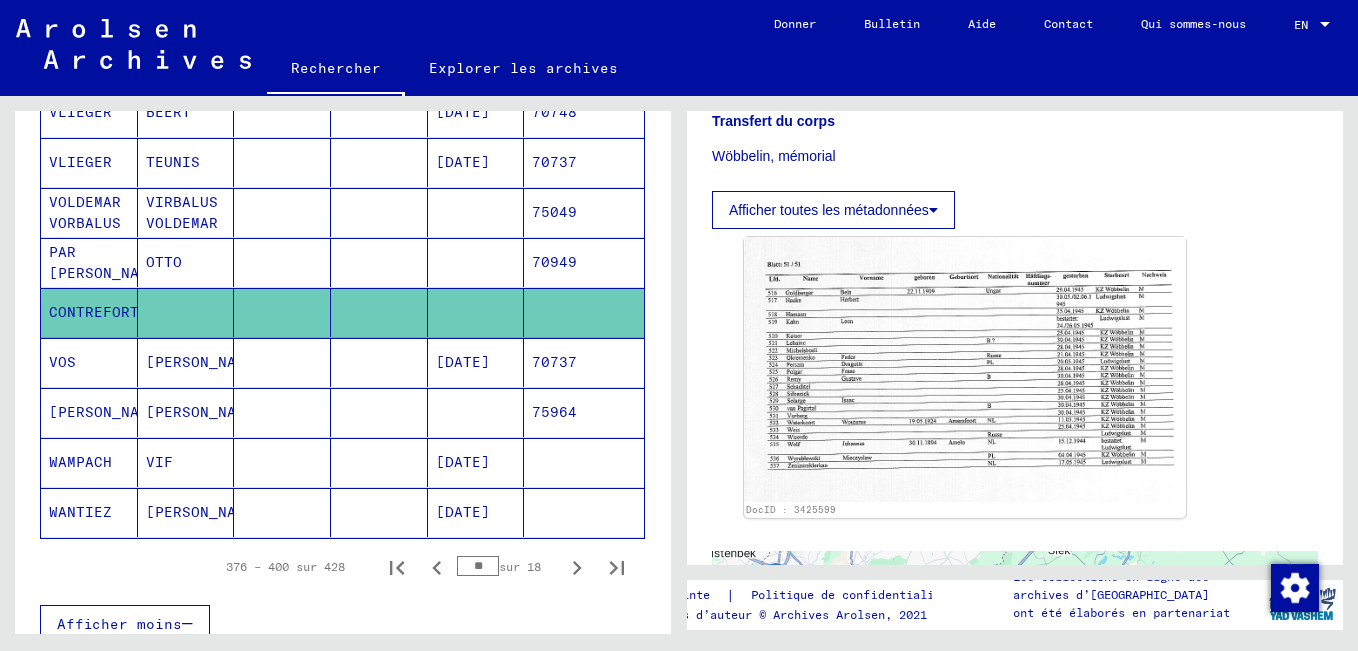 scroll, scrollTop: 1200, scrollLeft: 0, axis: vertical 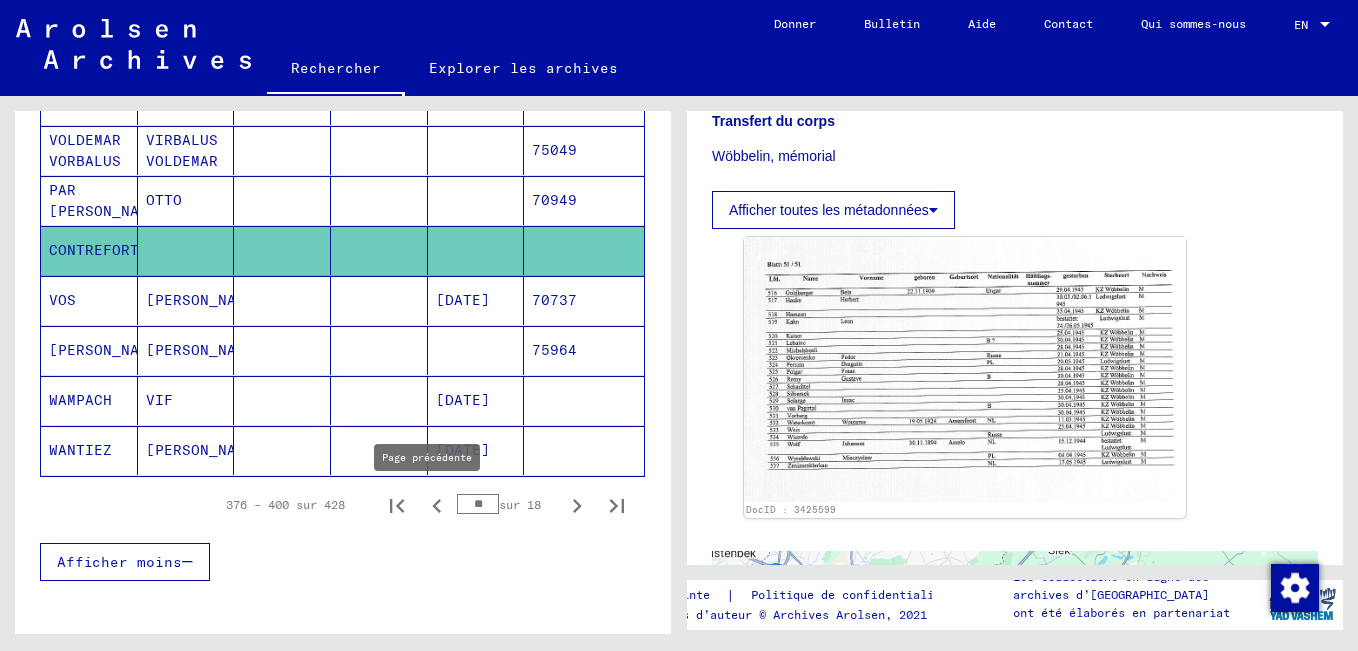 click 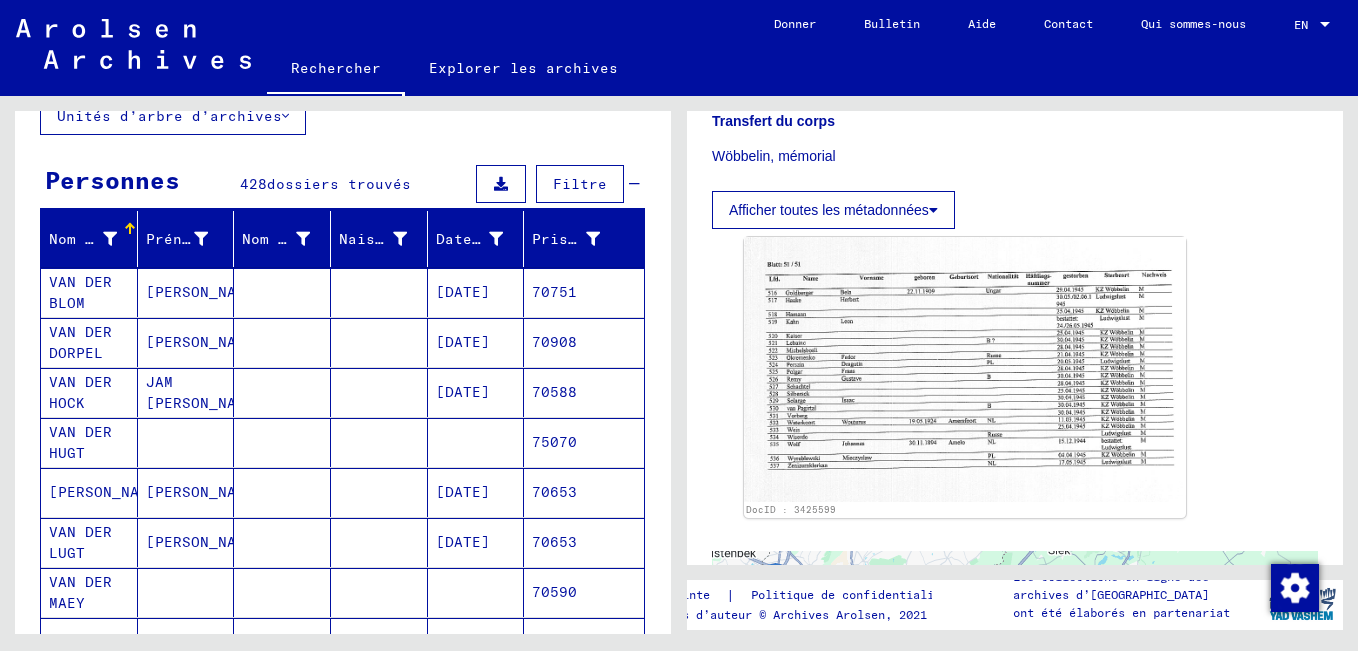 scroll, scrollTop: 0, scrollLeft: 0, axis: both 